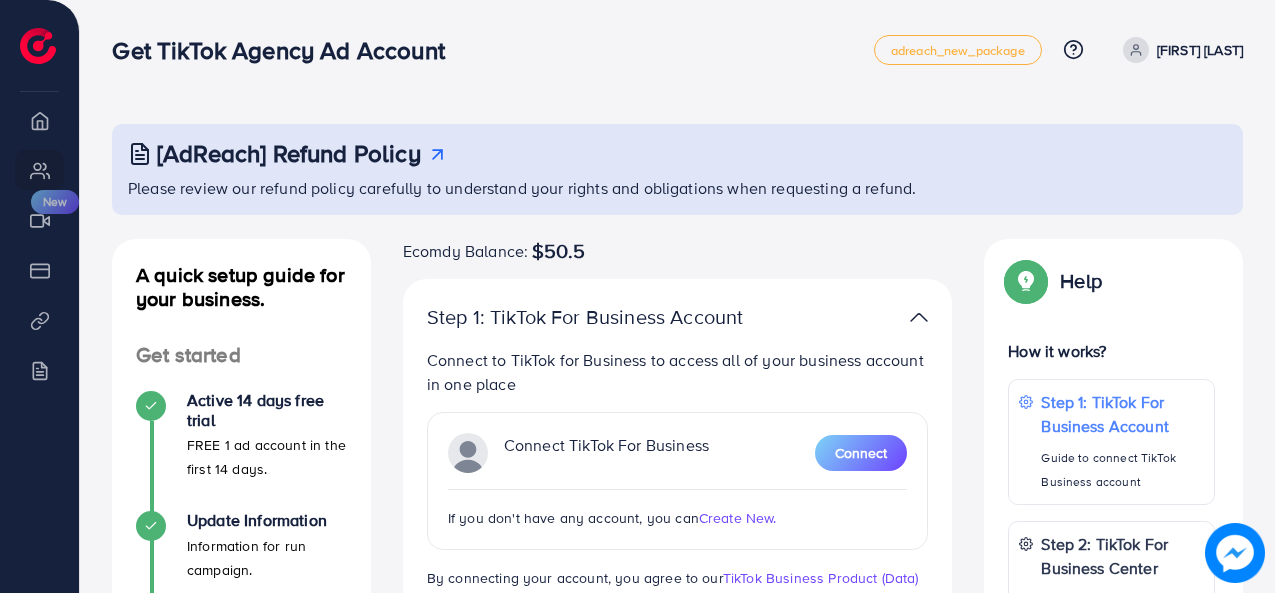 scroll, scrollTop: 0, scrollLeft: 0, axis: both 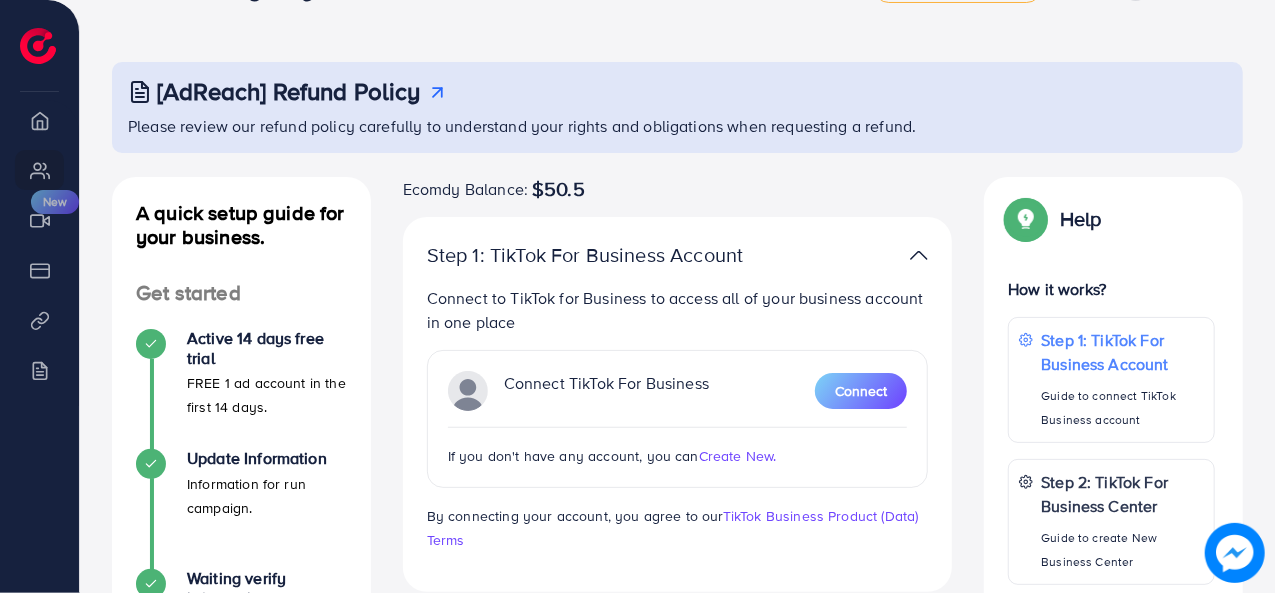 click on "Create New." at bounding box center (738, 456) 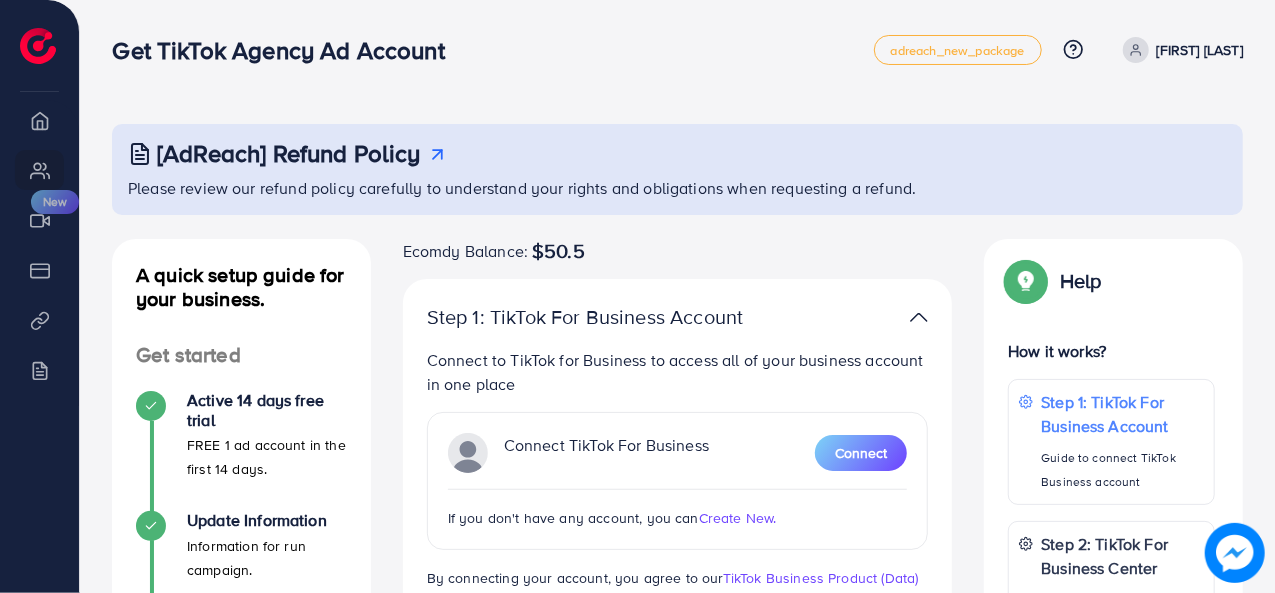 click 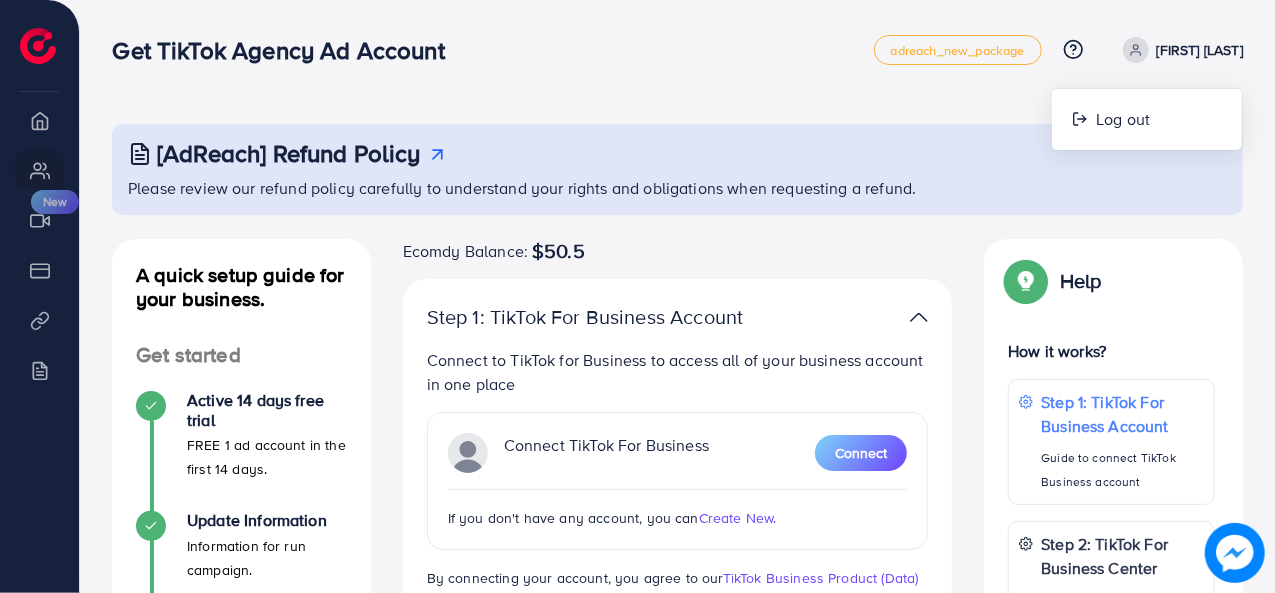 click on "Get TikTok Agency Ad Account" at bounding box center (492, 50) 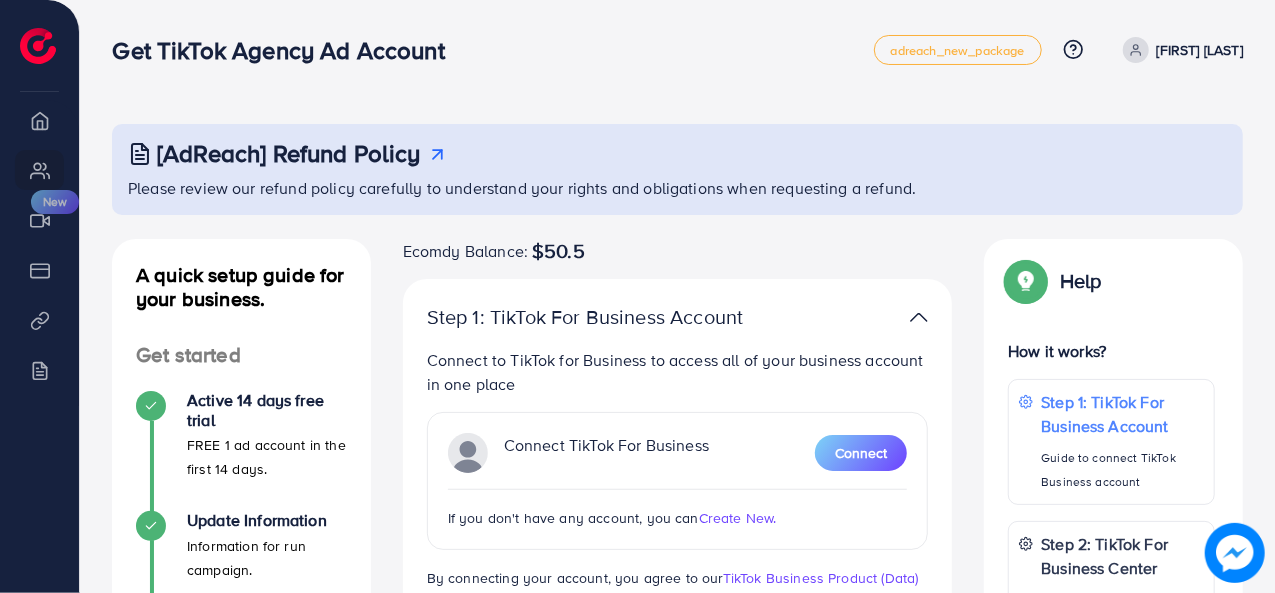 drag, startPoint x: 798, startPoint y: 62, endPoint x: 1257, endPoint y: -21, distance: 466.444 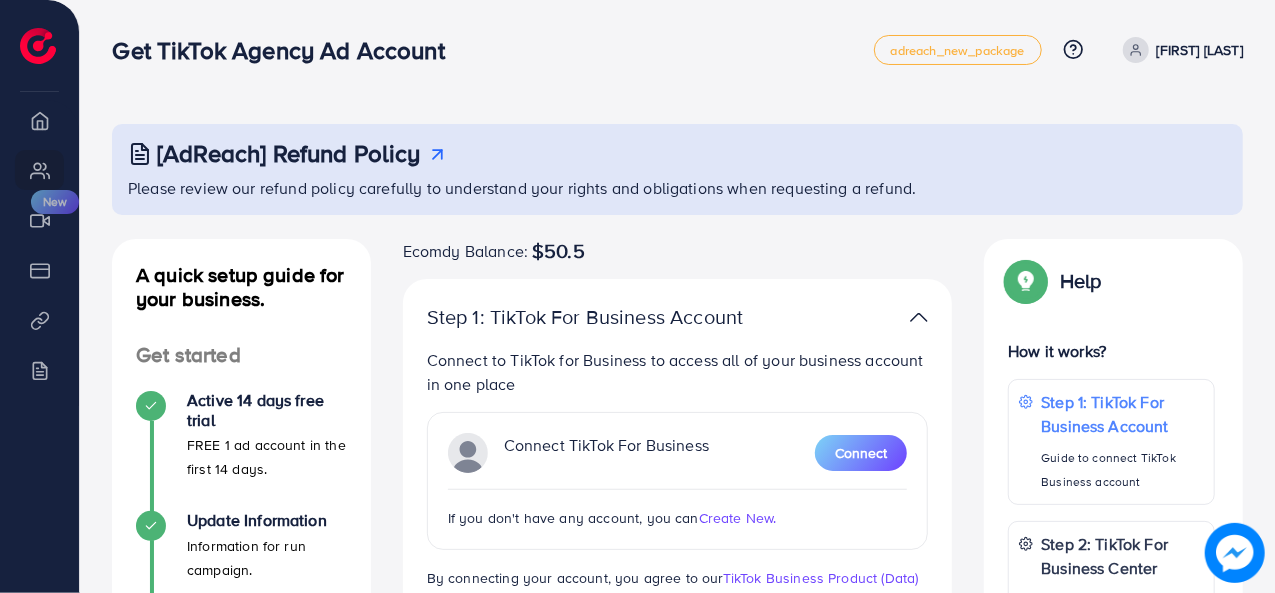 click on "Get TikTok Agency Ad Account   adreach_new_package  Help Center Contact Support Plans and Pricing Term and policy About Us  Awais Gill  Log out Ecomdy Balance  $50.5  Overview My ad accounts Creative center  New  Payment Product Links Billing  [AdReach] Refund Policy   Please review our refund policy carefully to understand your rights and obligations when requesting a refund.   A quick setup guide for your business.   Get started   Active 14 days free trial   FREE 1 ad account in the first 14 days.   Update Information   Information for run campaign.   Waiting verify information   Waiting for admin verify information.   Run your campaign   Add fund   Add fund to Ecomdy balance   5   Create ad account   Take a look at how your TikTok ad account works.  A quick setup guide for your business.  Create ad account   Take a look at how your TikTok ad account works.   Ecomdy Balance:  $50.5  Step 1: TikTok For Business Account   Connect to TikTok for Business to access all of your business account in one place" at bounding box center (637, 296) 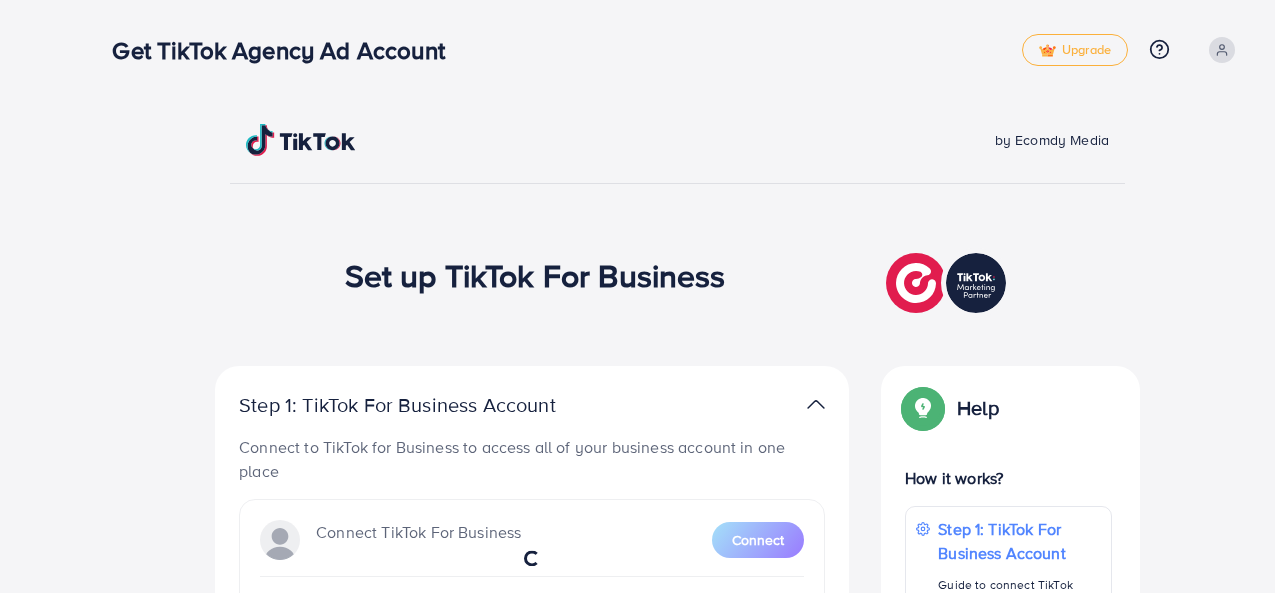 scroll, scrollTop: 0, scrollLeft: 0, axis: both 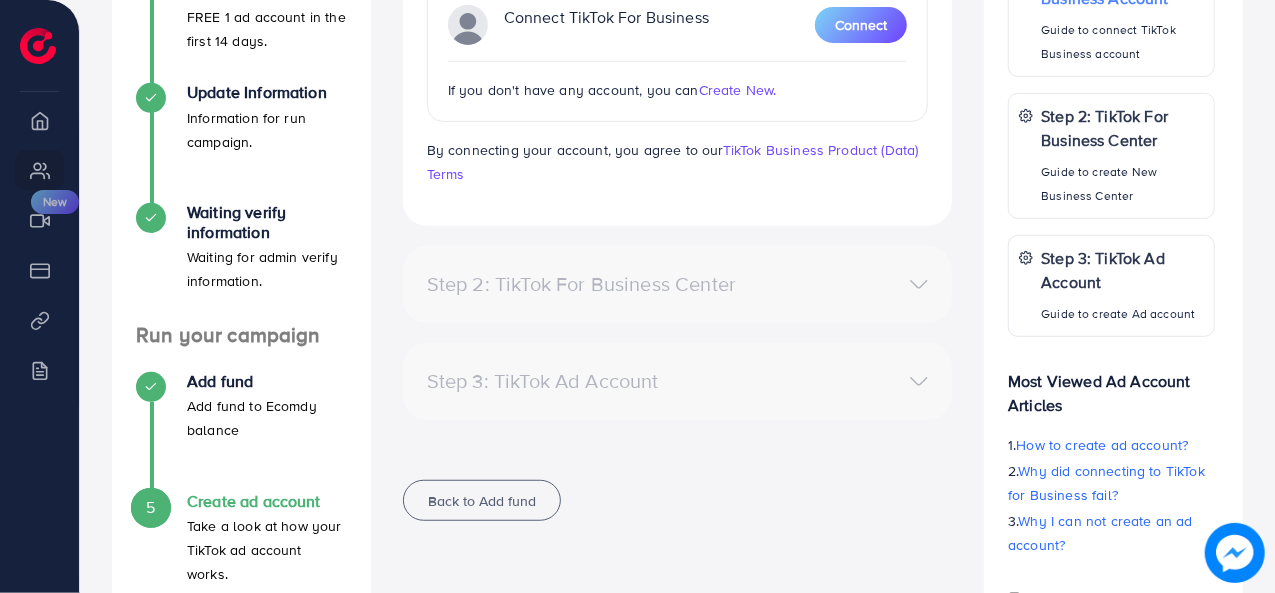 click on "Step 2: TikTok For Business Center" at bounding box center [678, 284] 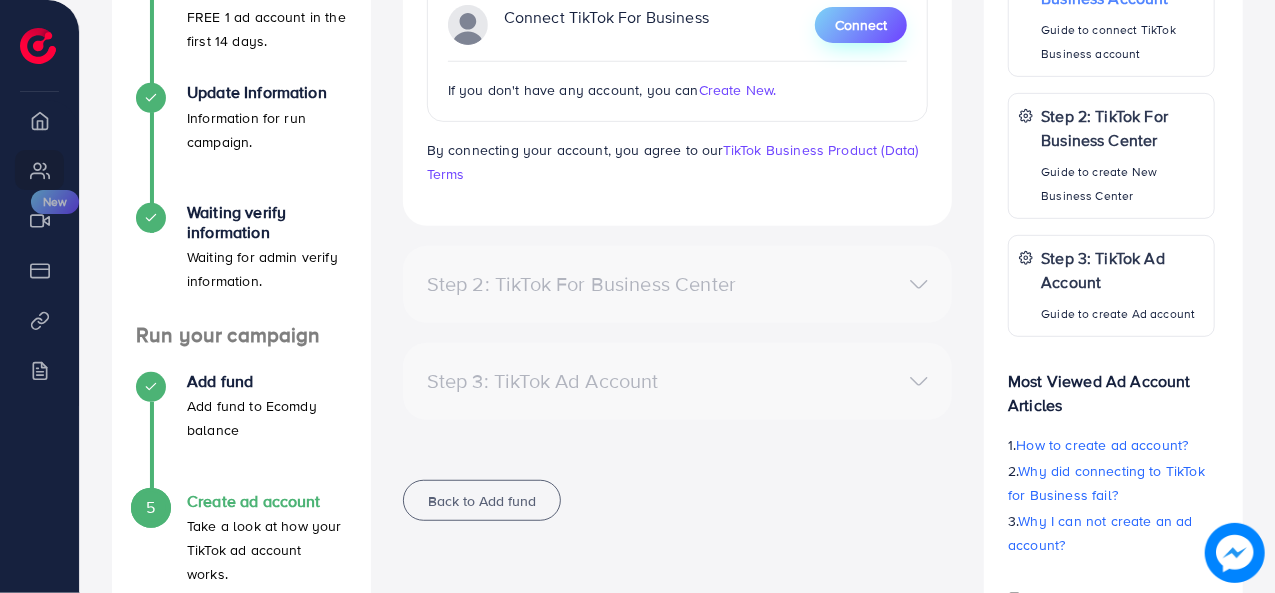 click on "Connect" at bounding box center [861, 25] 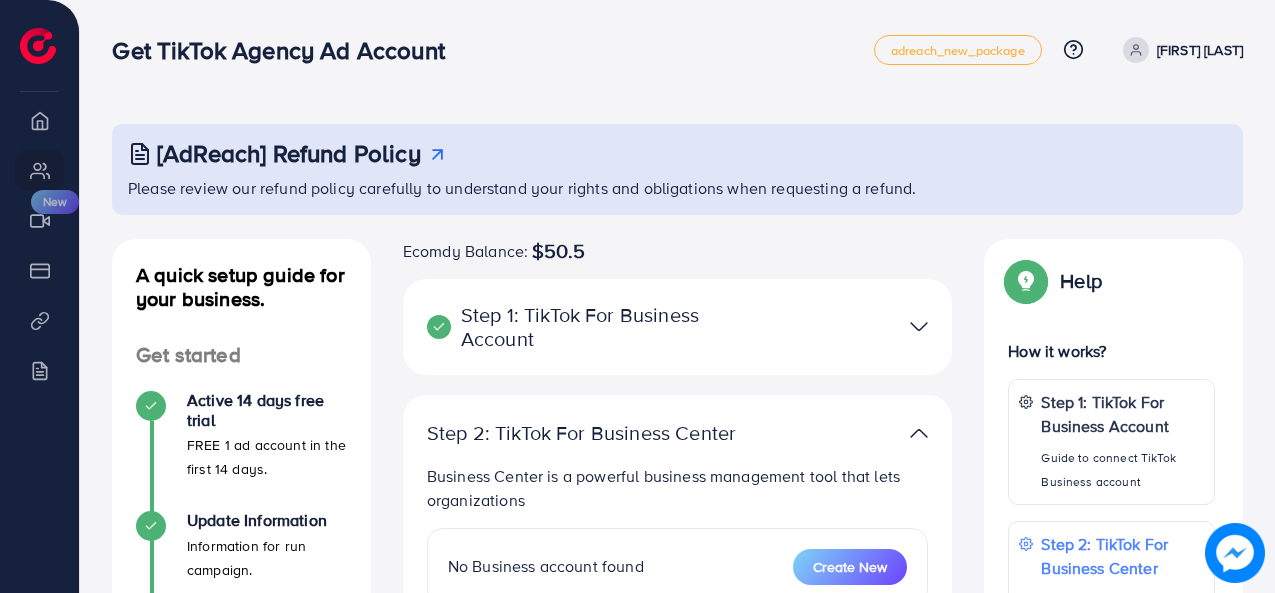 scroll, scrollTop: 0, scrollLeft: 0, axis: both 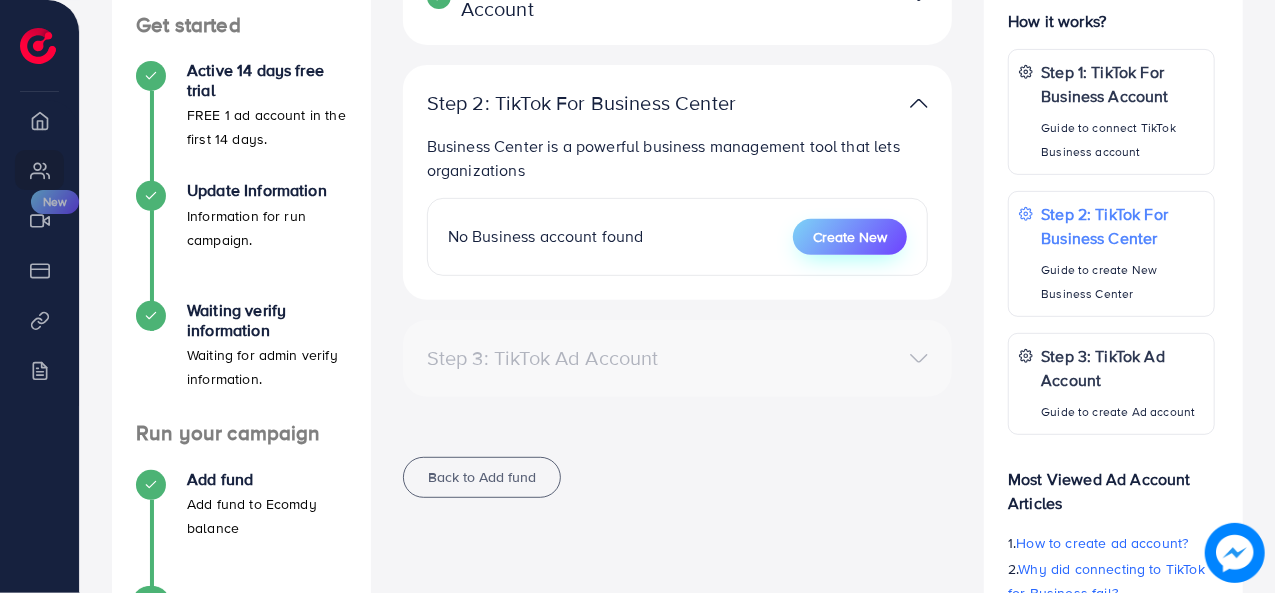 click on "Create New" at bounding box center [850, 237] 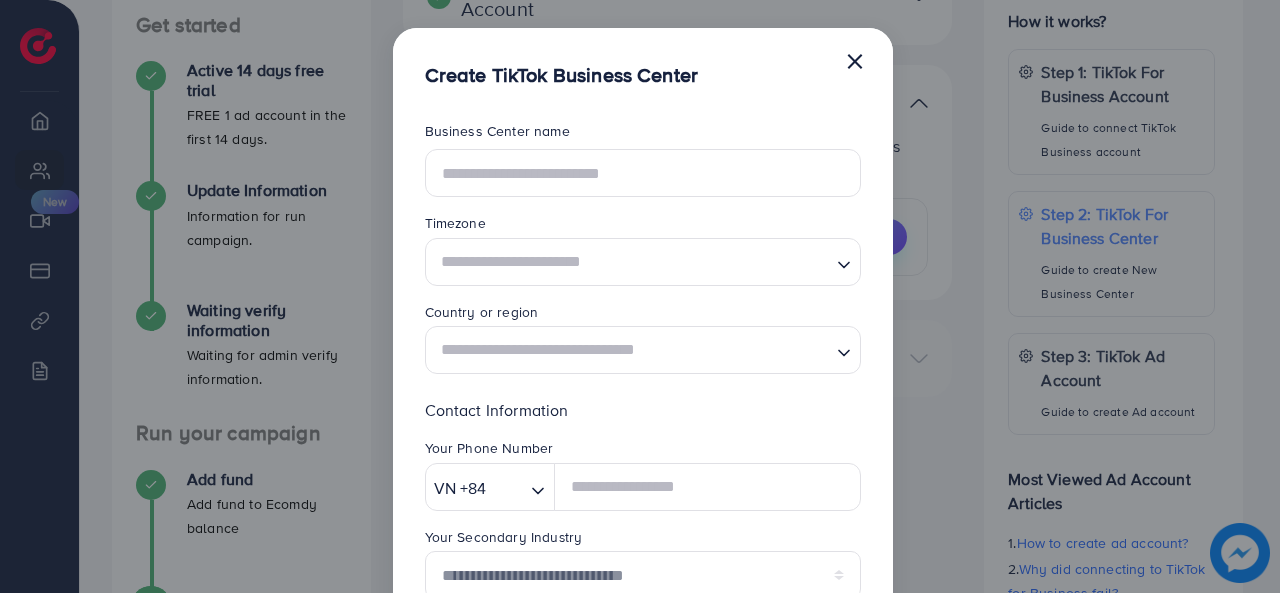 scroll, scrollTop: 0, scrollLeft: 0, axis: both 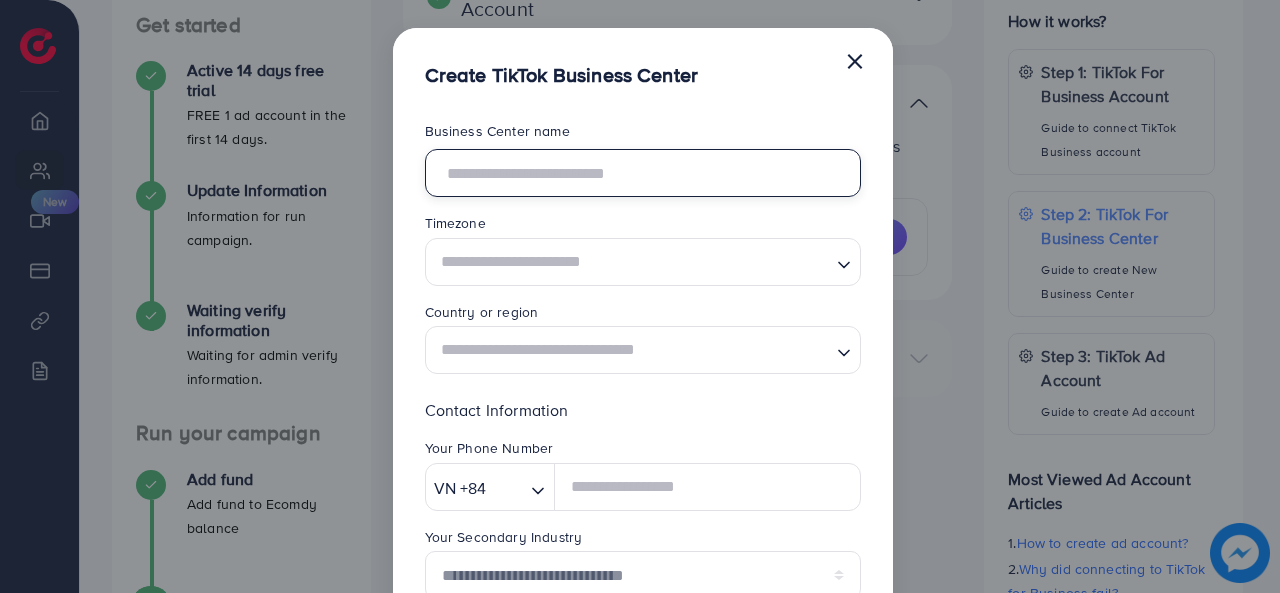 click at bounding box center (643, 173) 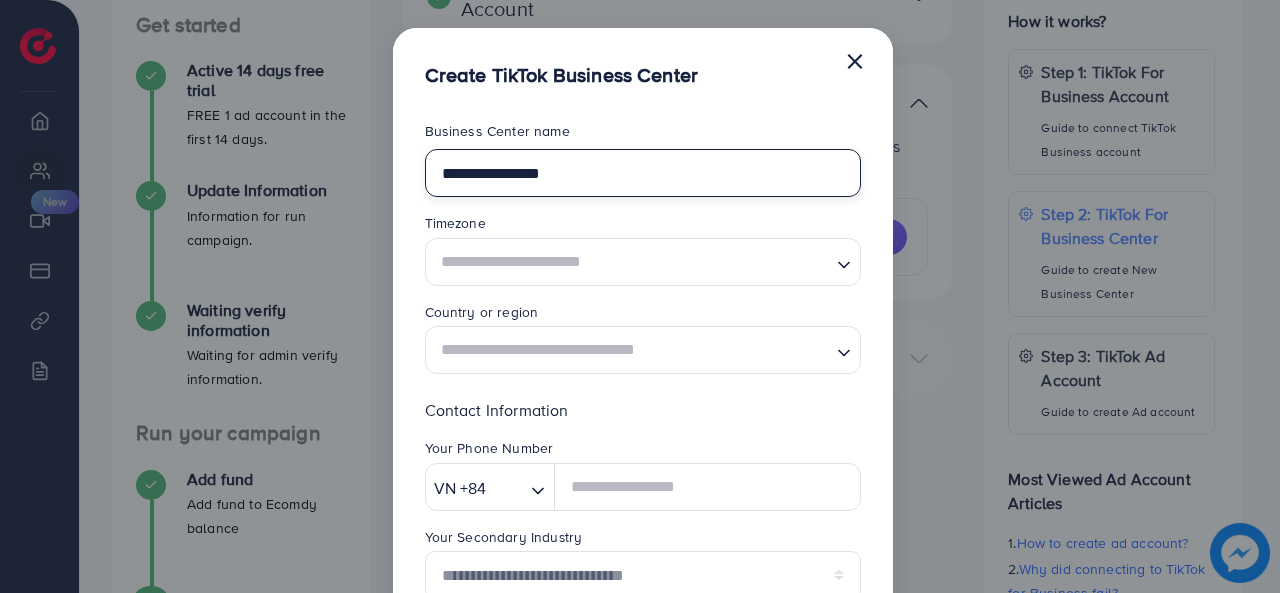 type on "**********" 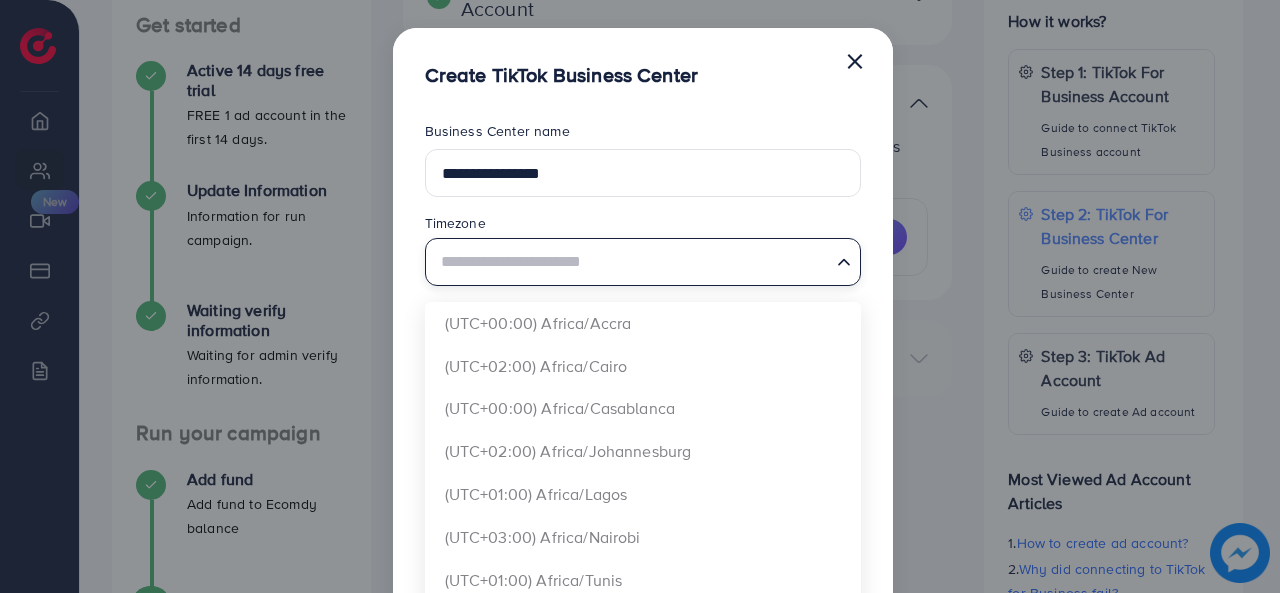 click 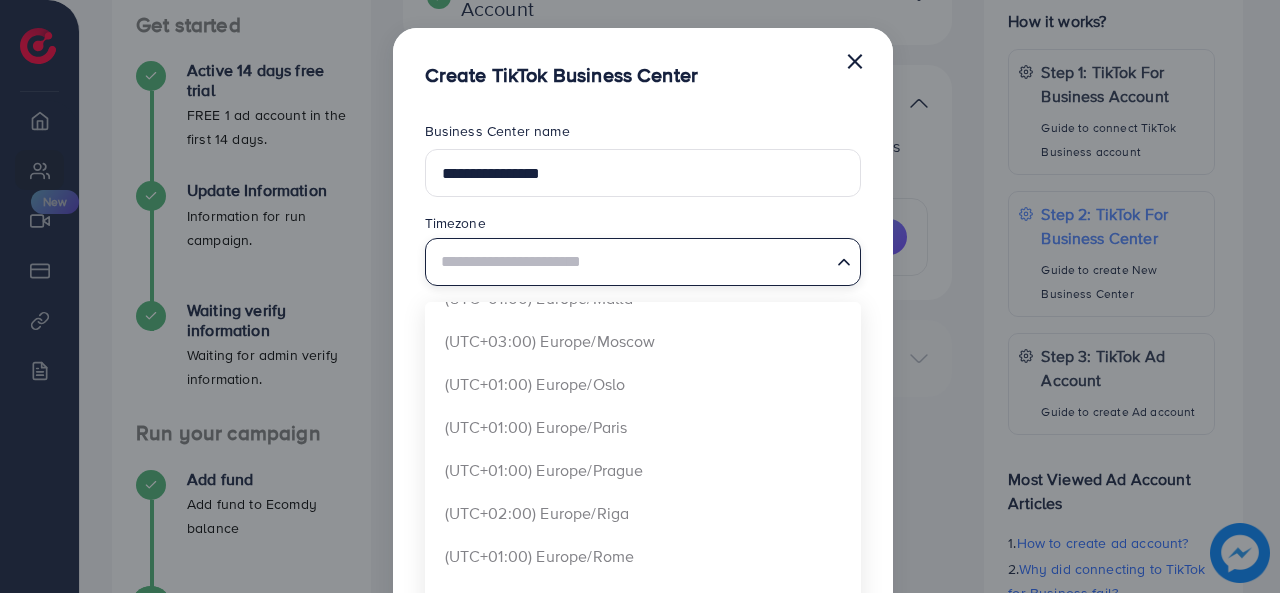 scroll, scrollTop: 4585, scrollLeft: 0, axis: vertical 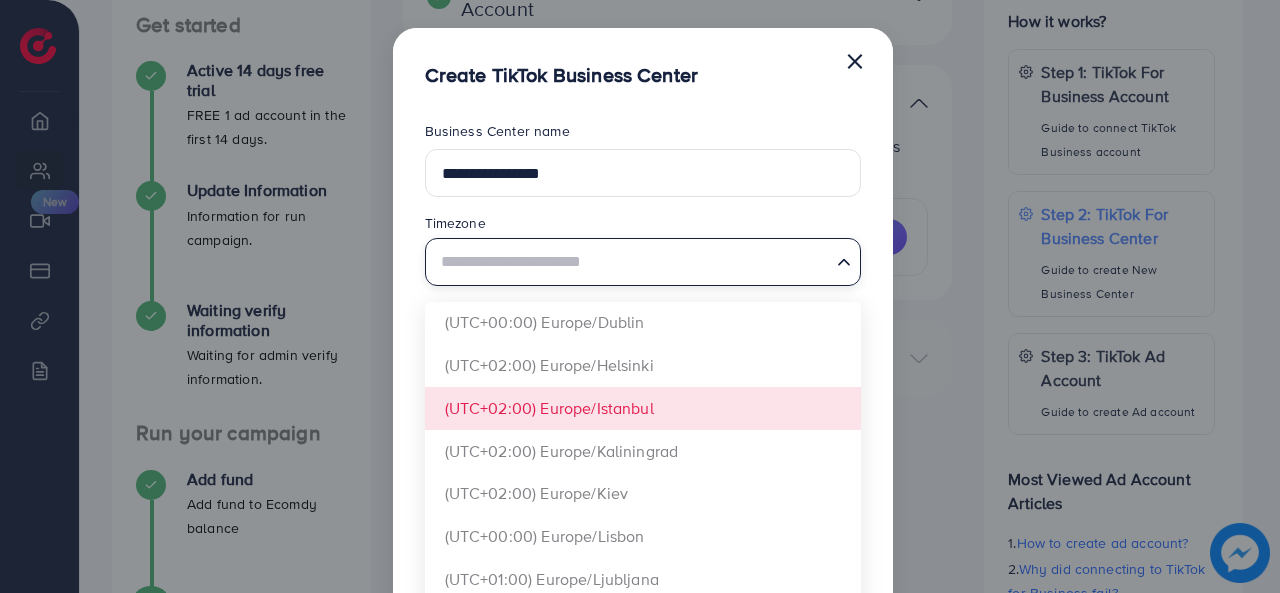 click at bounding box center [631, 261] 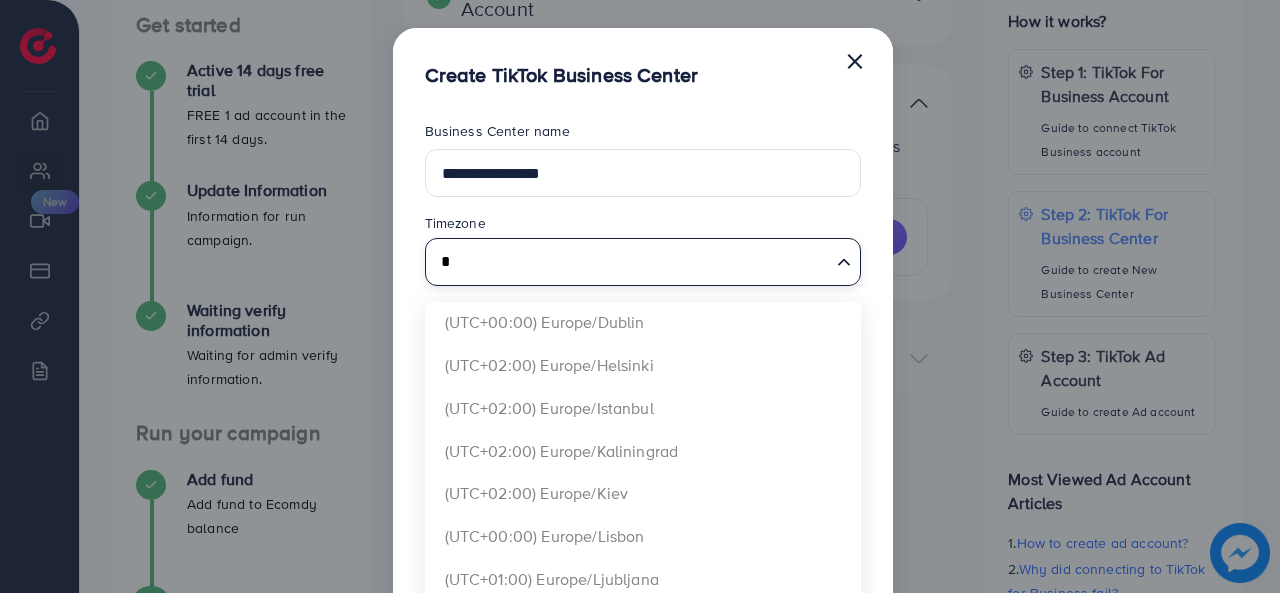 scroll, scrollTop: 0, scrollLeft: 0, axis: both 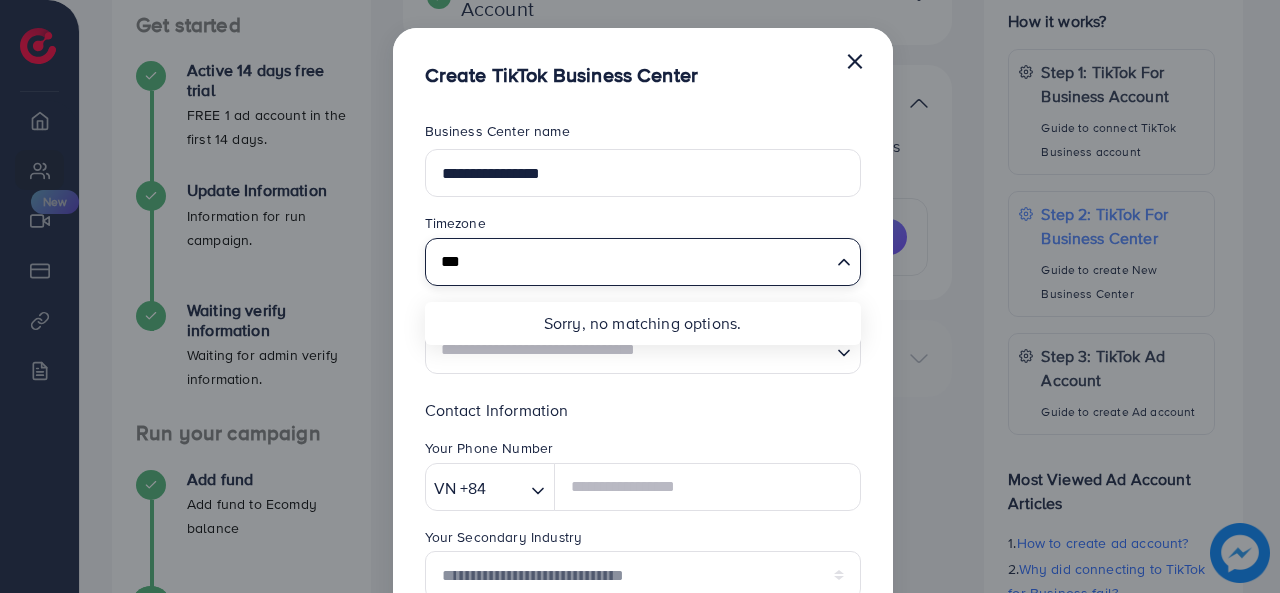type on "*" 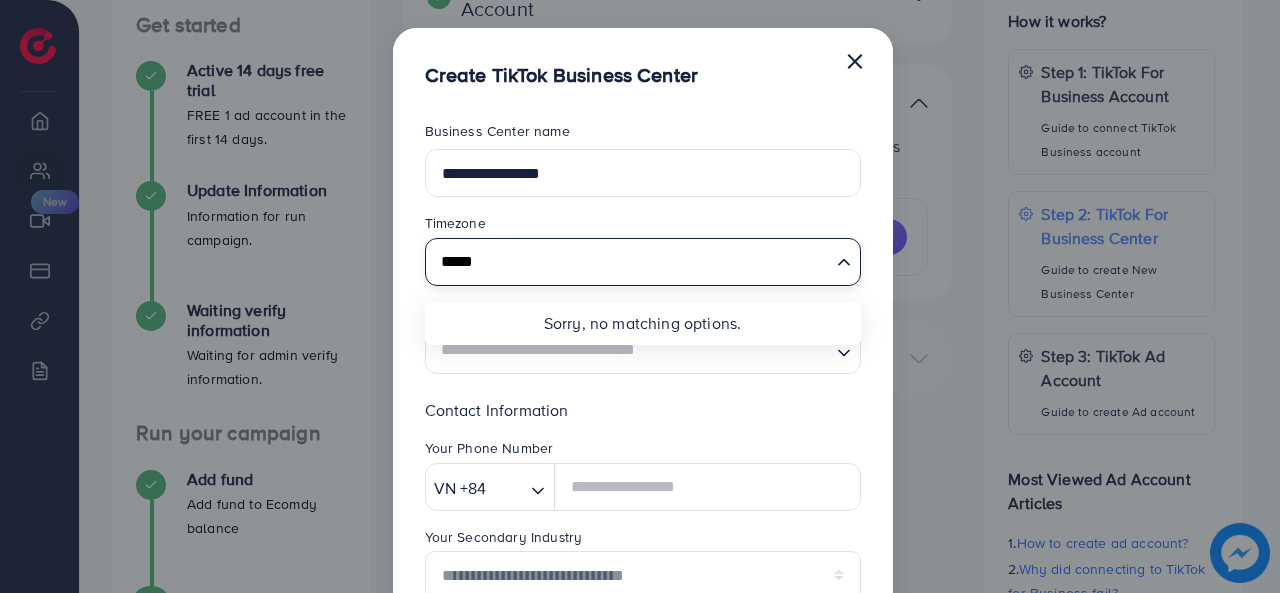 click on "****" at bounding box center [631, 261] 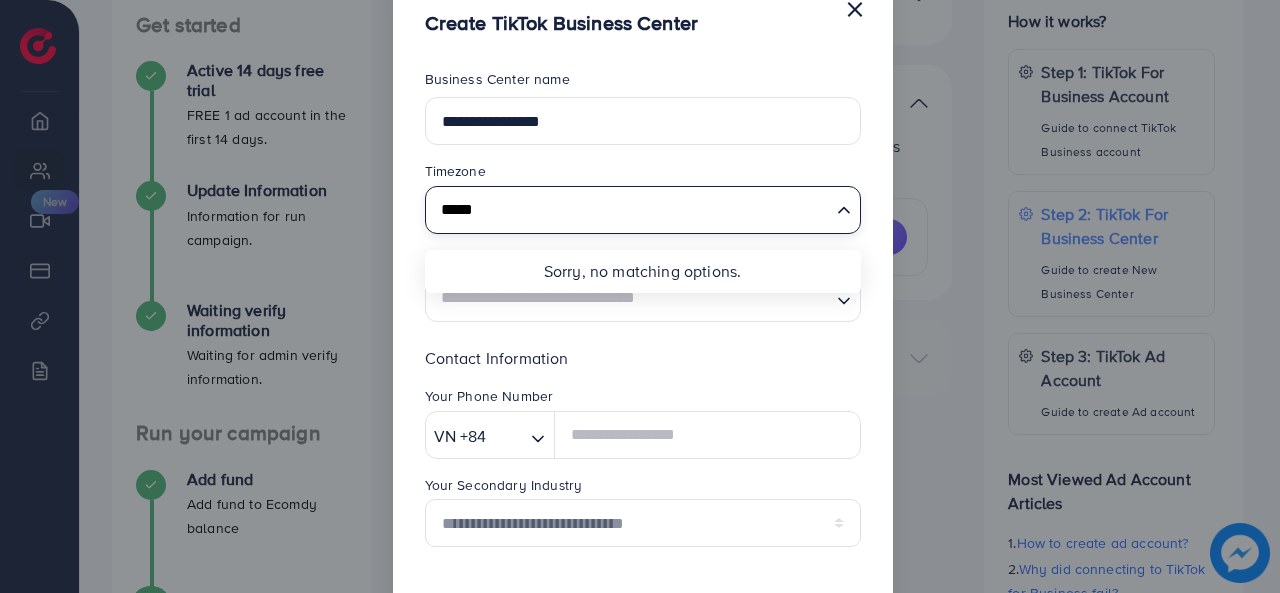 scroll, scrollTop: 72, scrollLeft: 0, axis: vertical 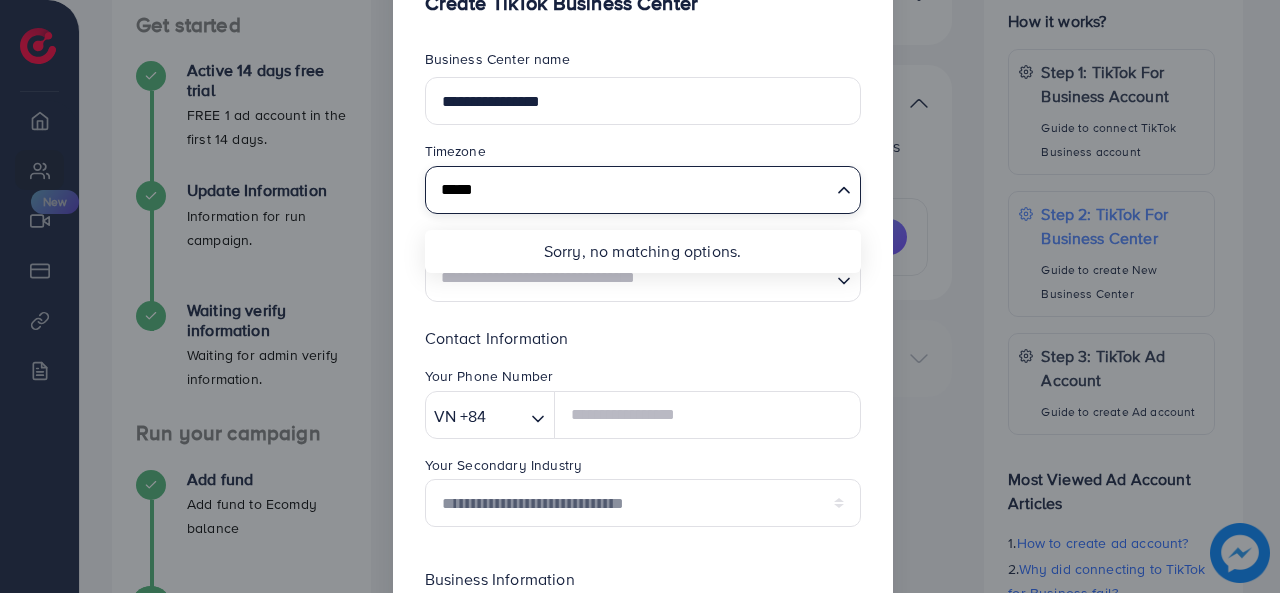 type on "****" 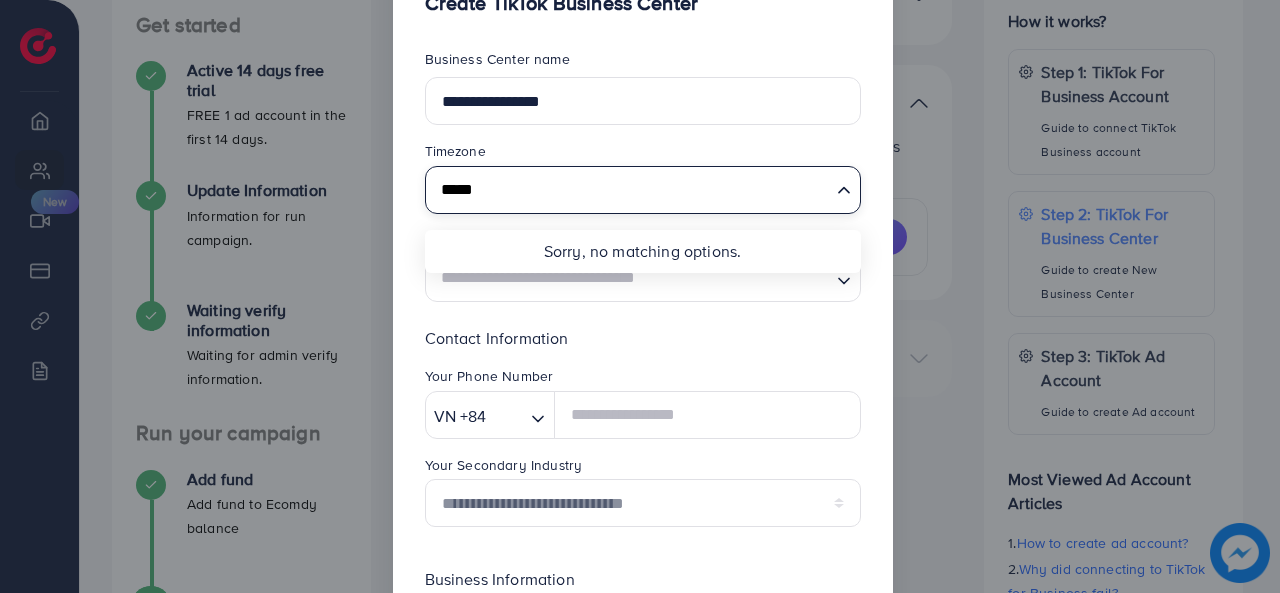 type 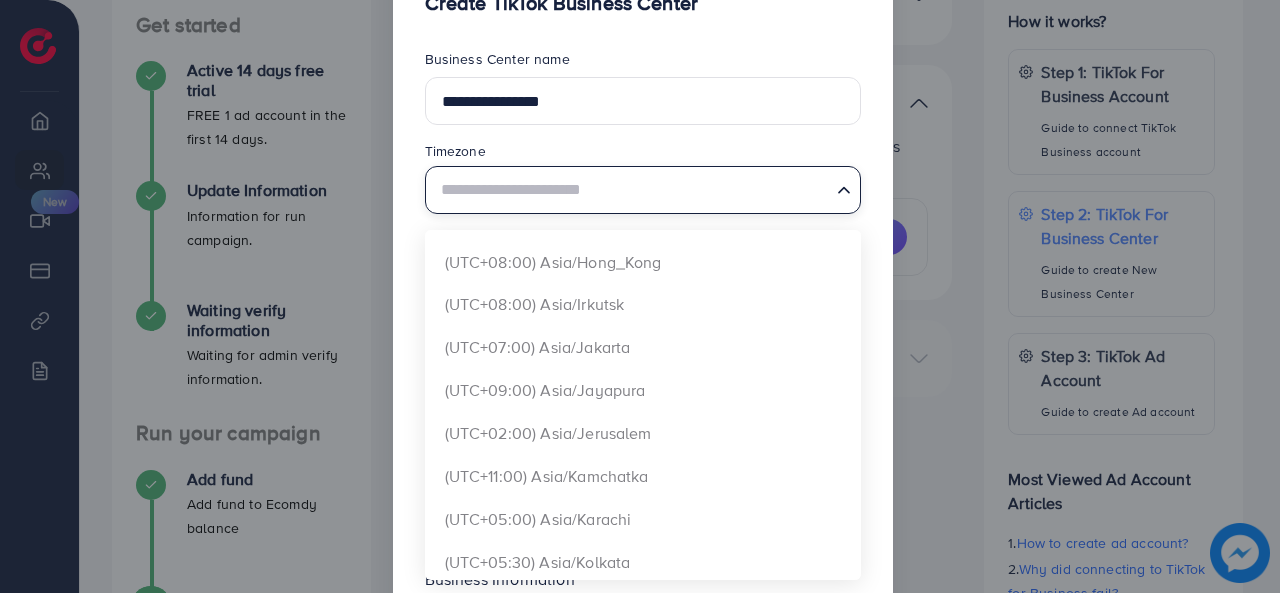 scroll, scrollTop: 2786, scrollLeft: 0, axis: vertical 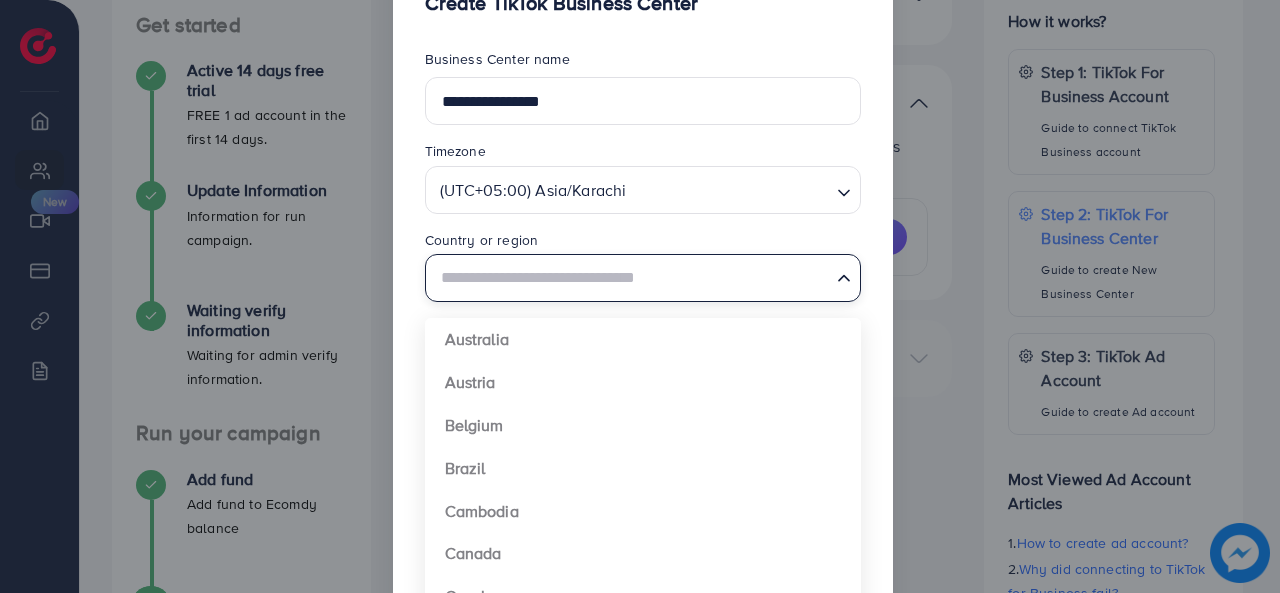 click at bounding box center [844, 279] 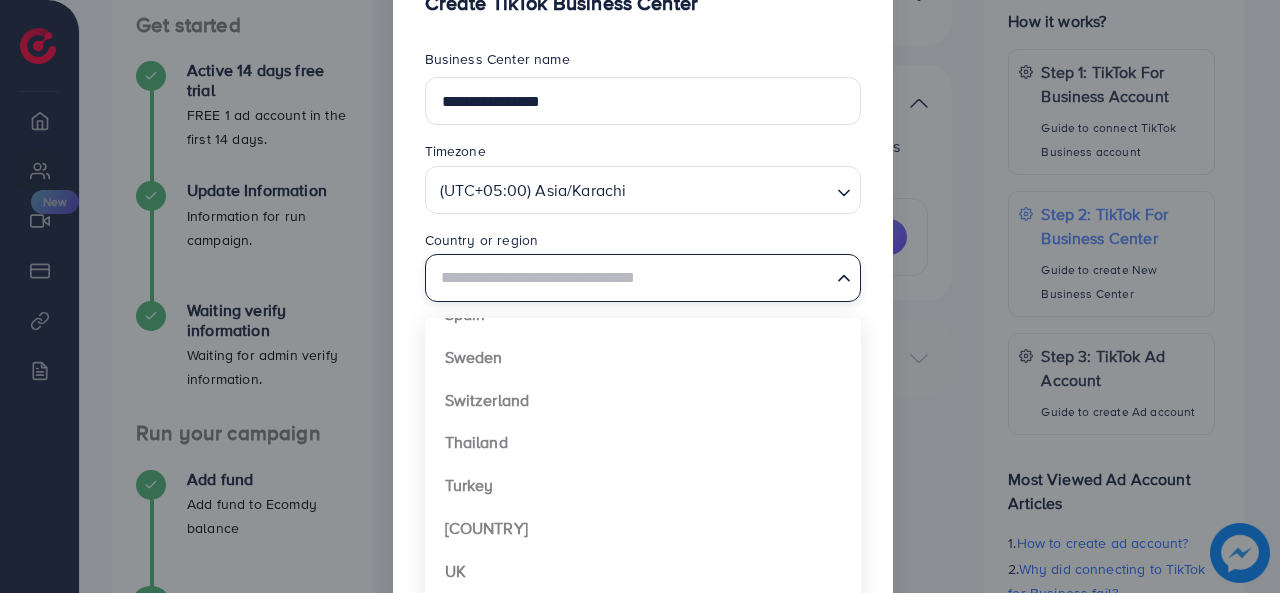 scroll, scrollTop: 1492, scrollLeft: 0, axis: vertical 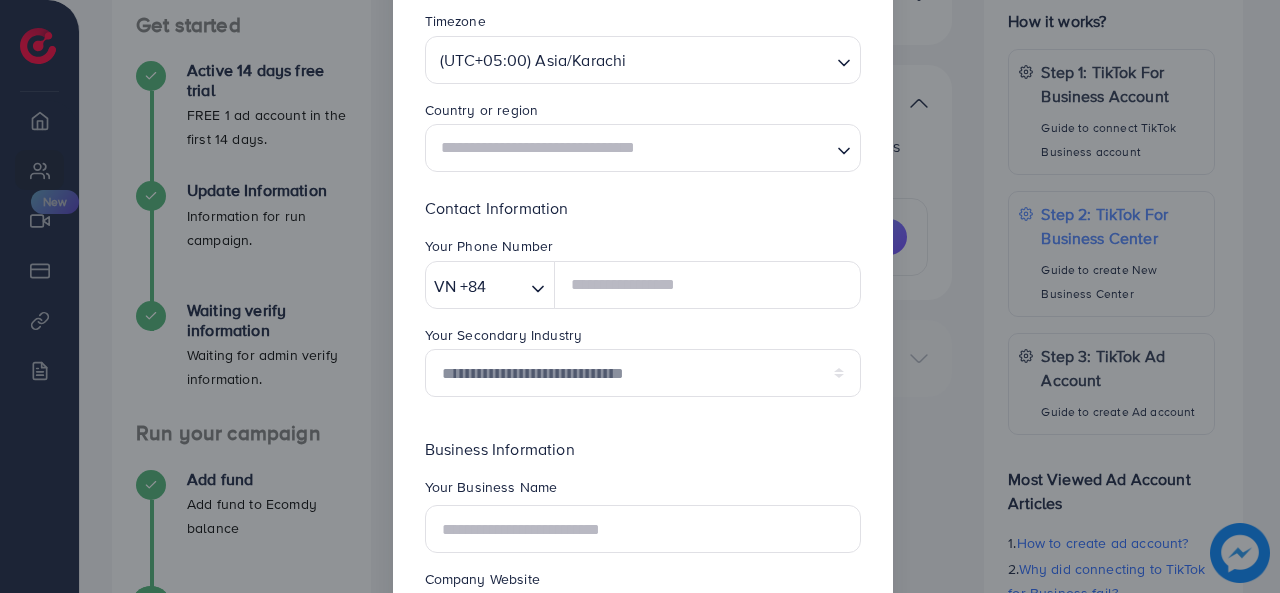 click on "Your Business Name" at bounding box center [643, 523] 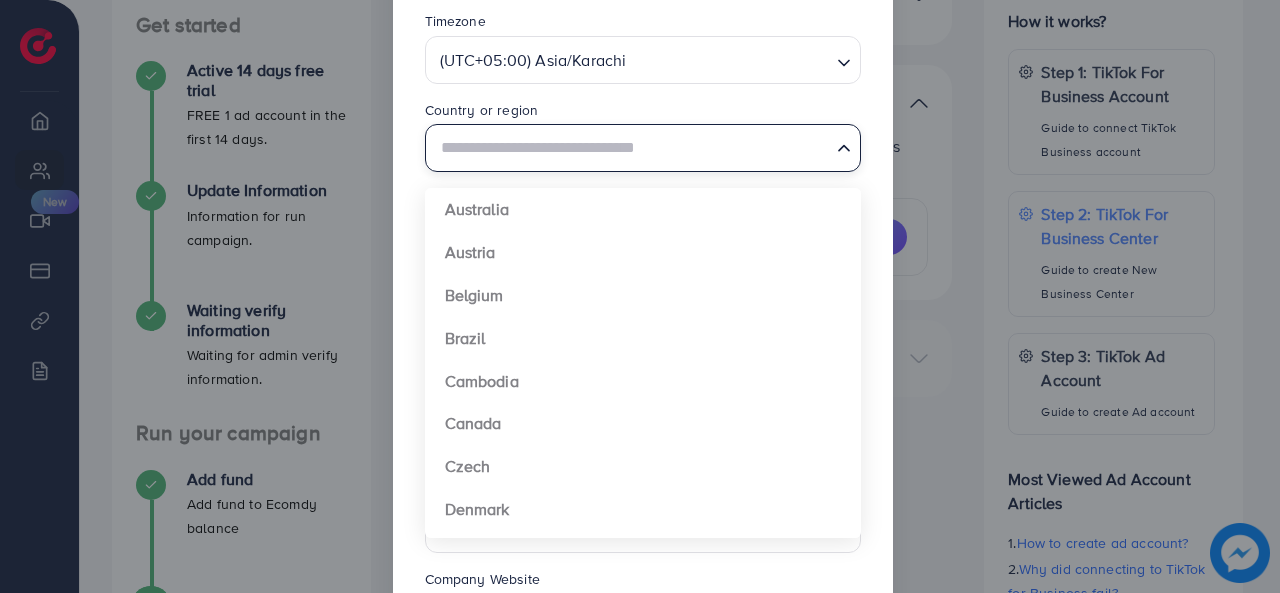 click at bounding box center (631, 148) 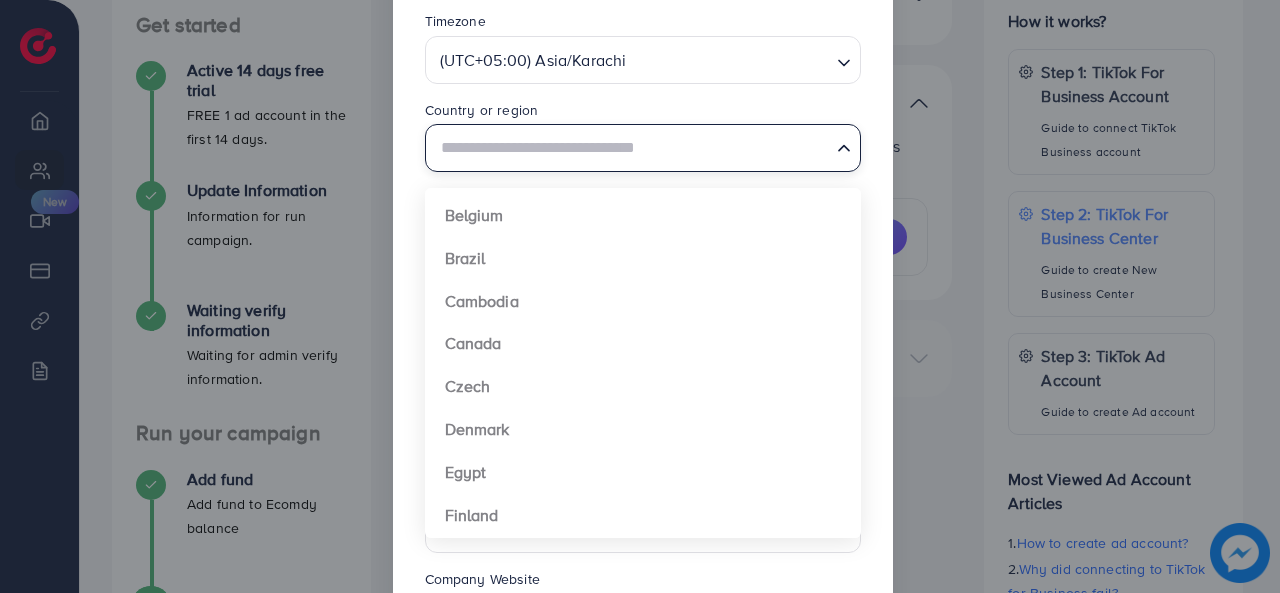 scroll, scrollTop: 0, scrollLeft: 0, axis: both 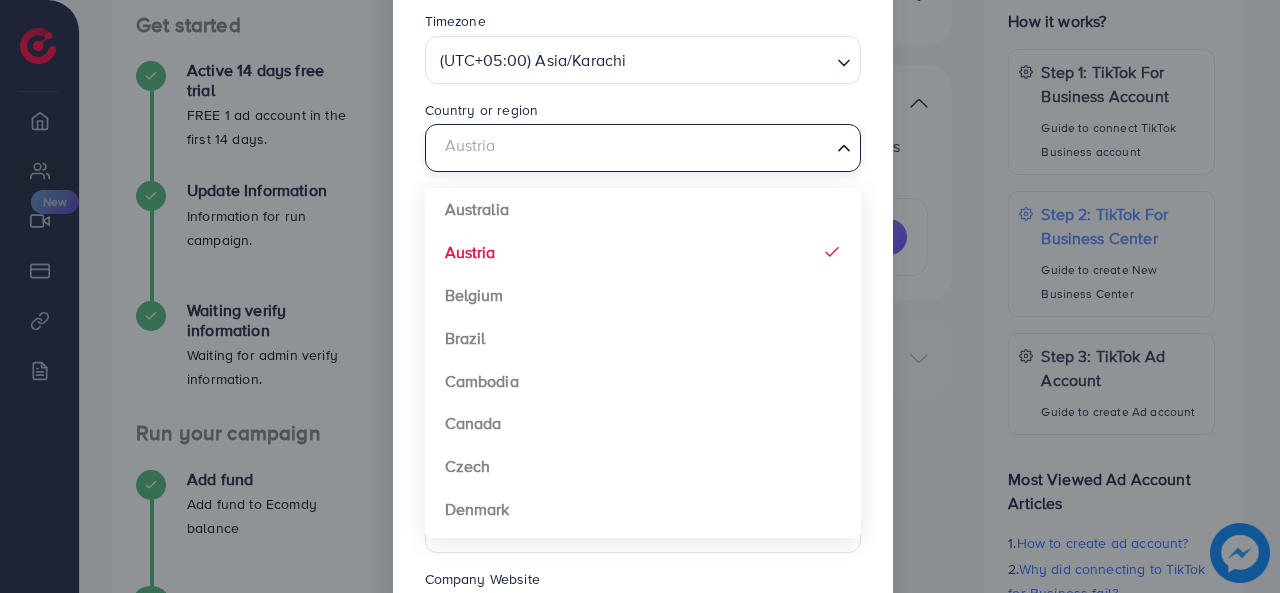 click 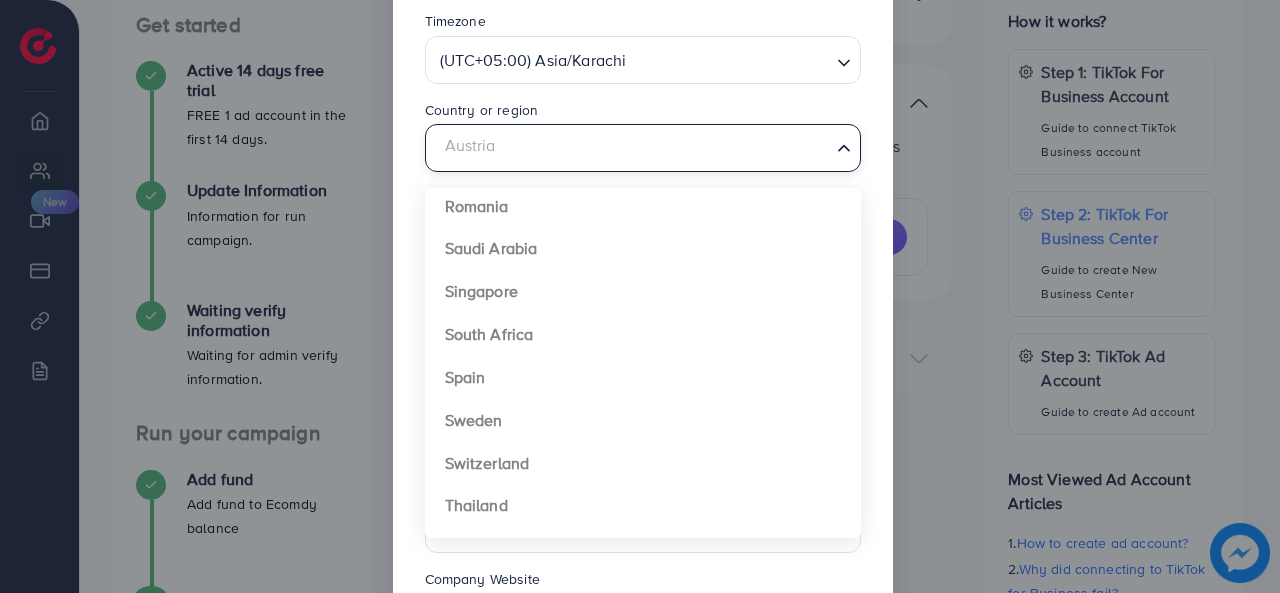 scroll, scrollTop: 1492, scrollLeft: 0, axis: vertical 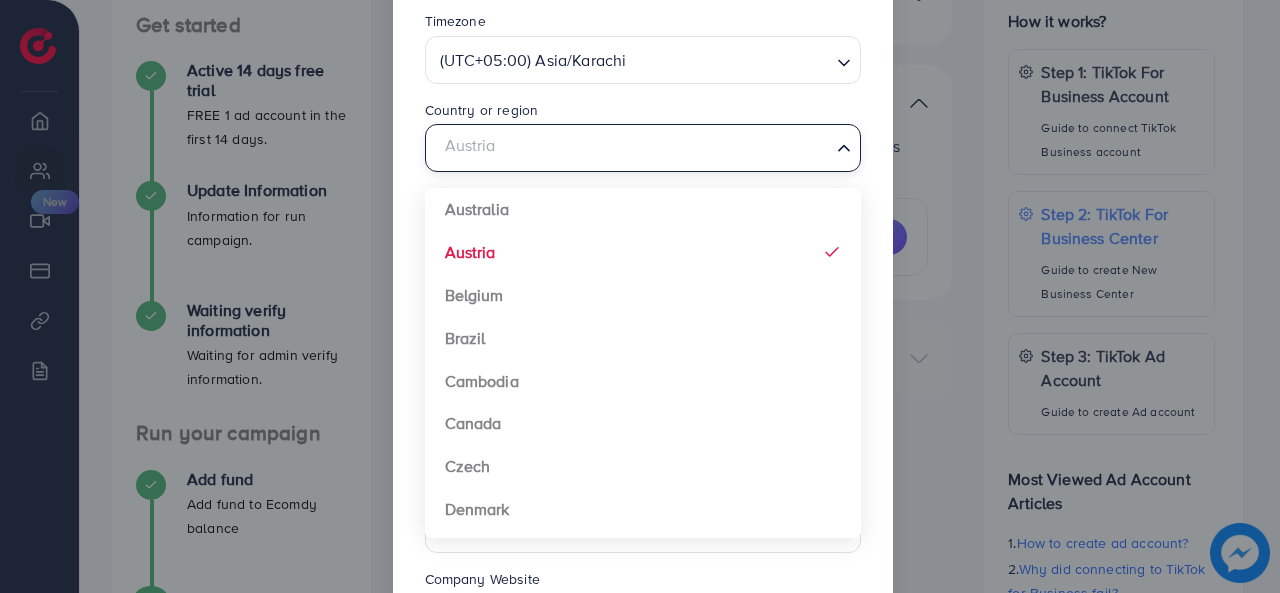 click at bounding box center (631, 148) 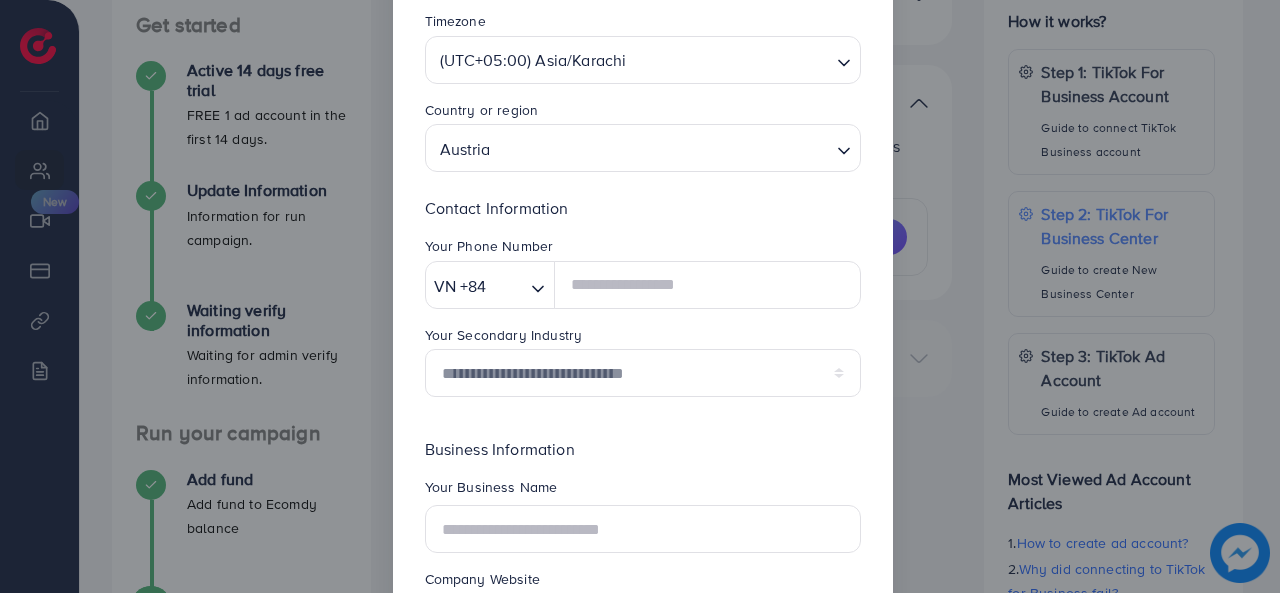 click on "**********" at bounding box center [643, 320] 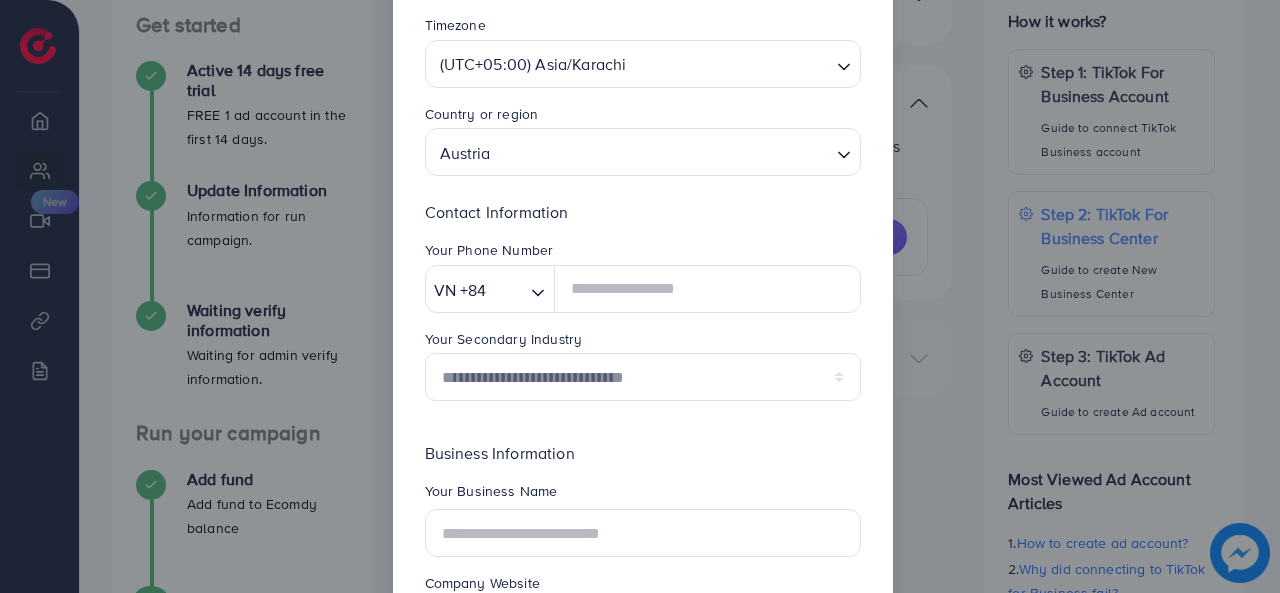 scroll, scrollTop: 173, scrollLeft: 0, axis: vertical 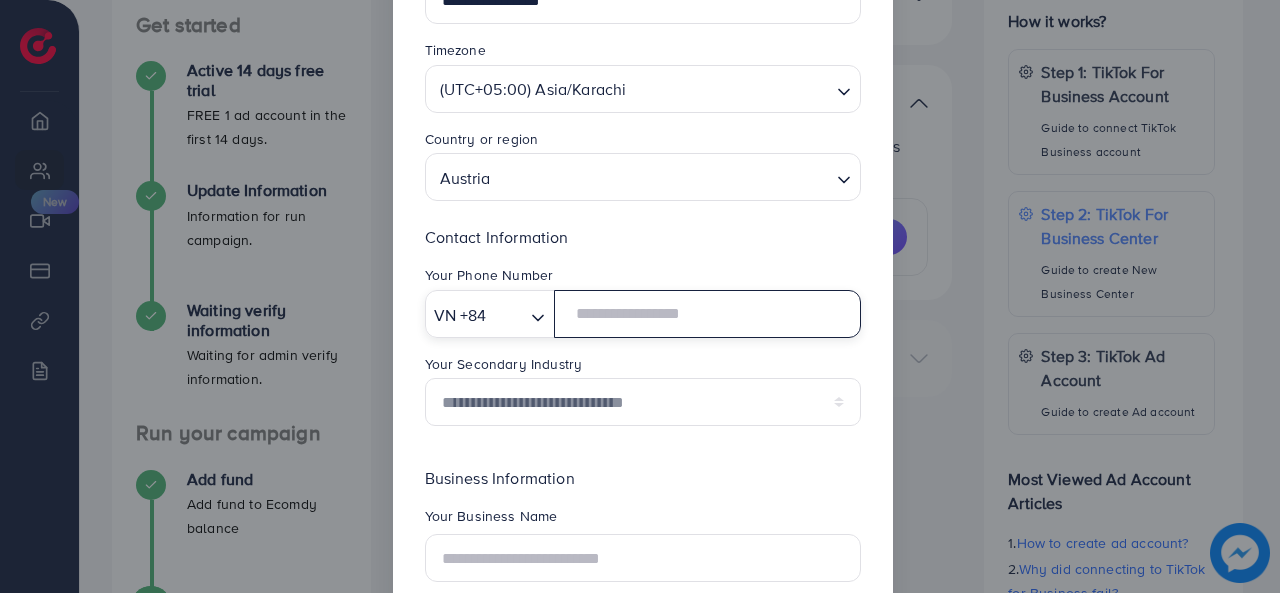 click at bounding box center [707, 314] 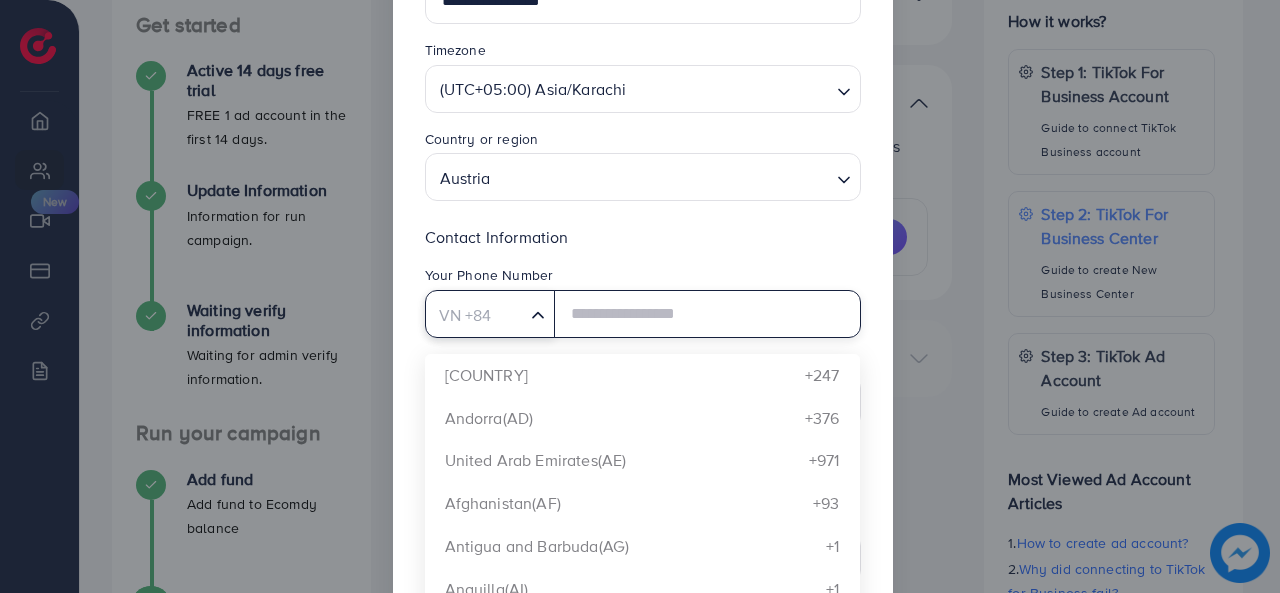 click 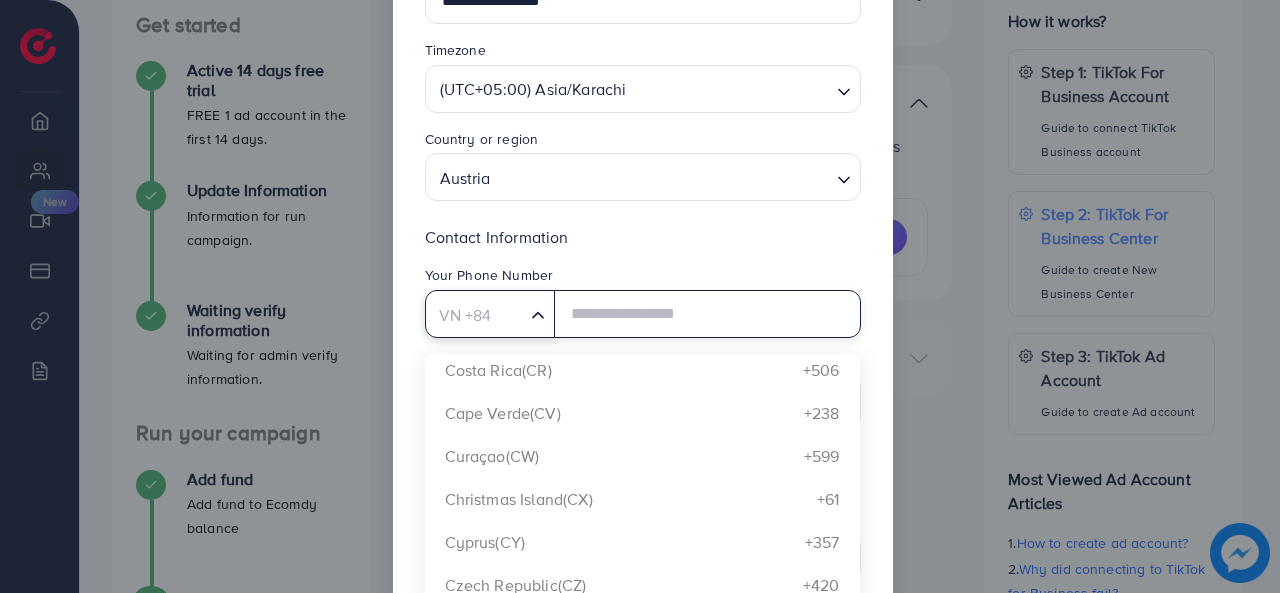 scroll, scrollTop: 1994, scrollLeft: 0, axis: vertical 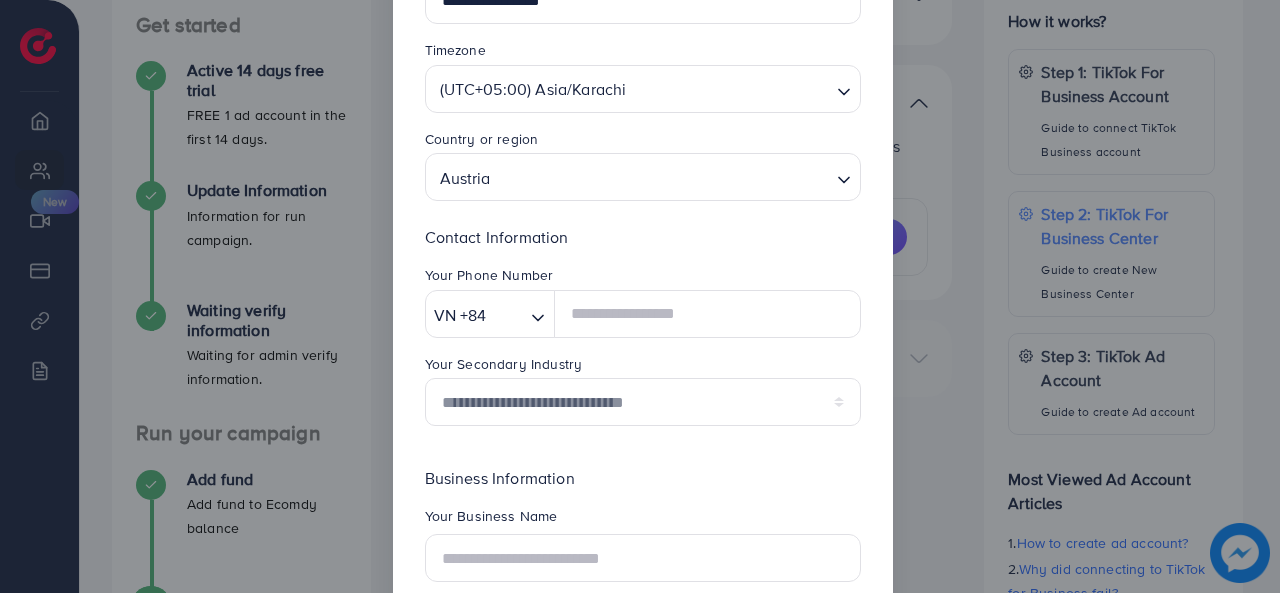 click on "VN +84" at bounding box center (476, 313) 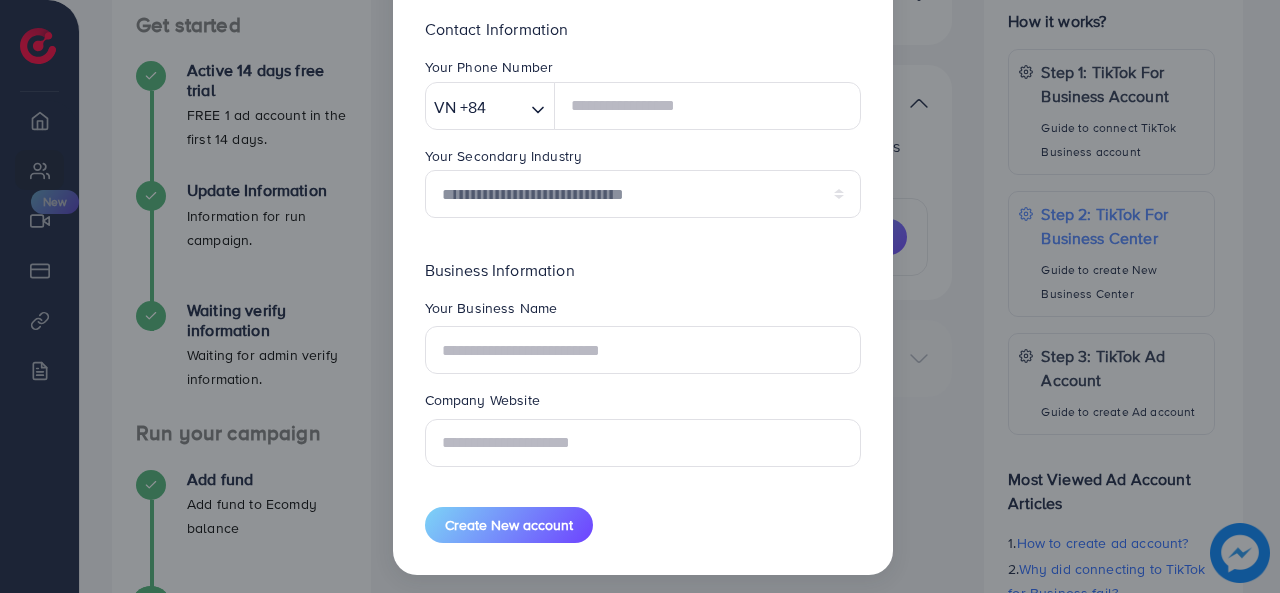 scroll, scrollTop: 390, scrollLeft: 0, axis: vertical 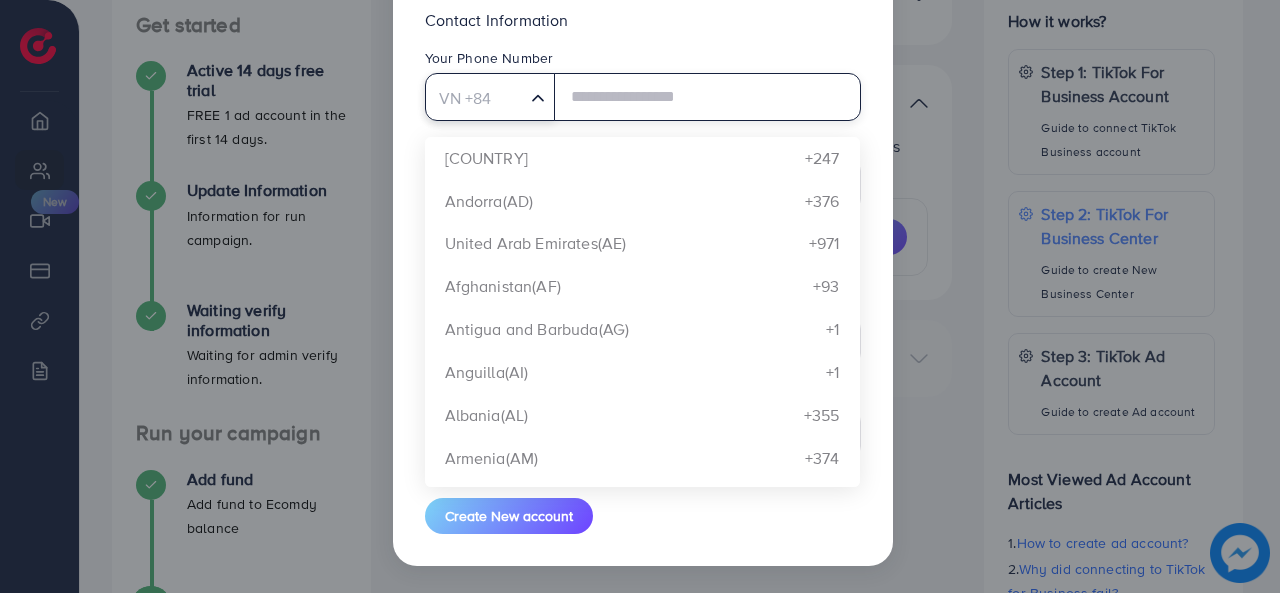 click 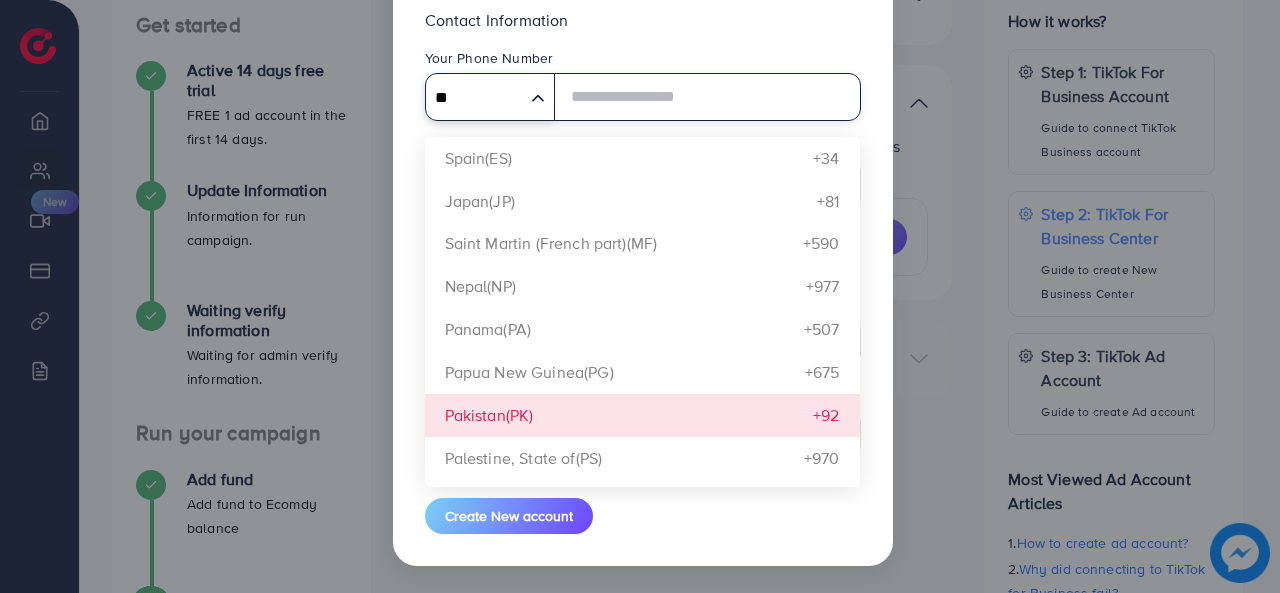type on "**" 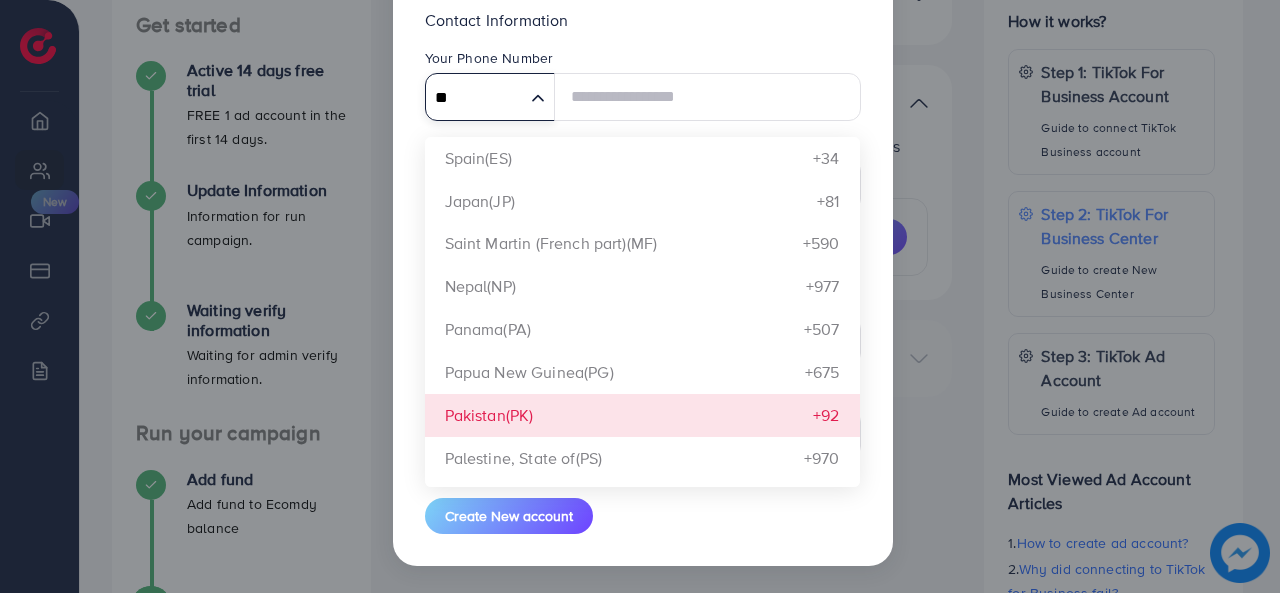 type 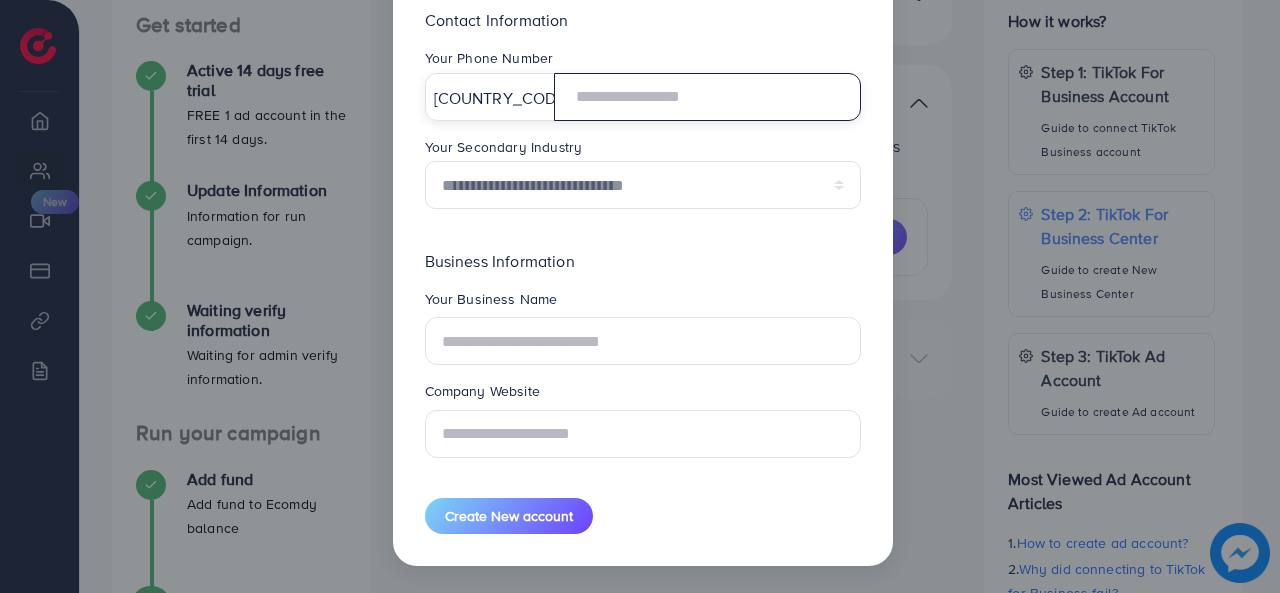click at bounding box center (707, 97) 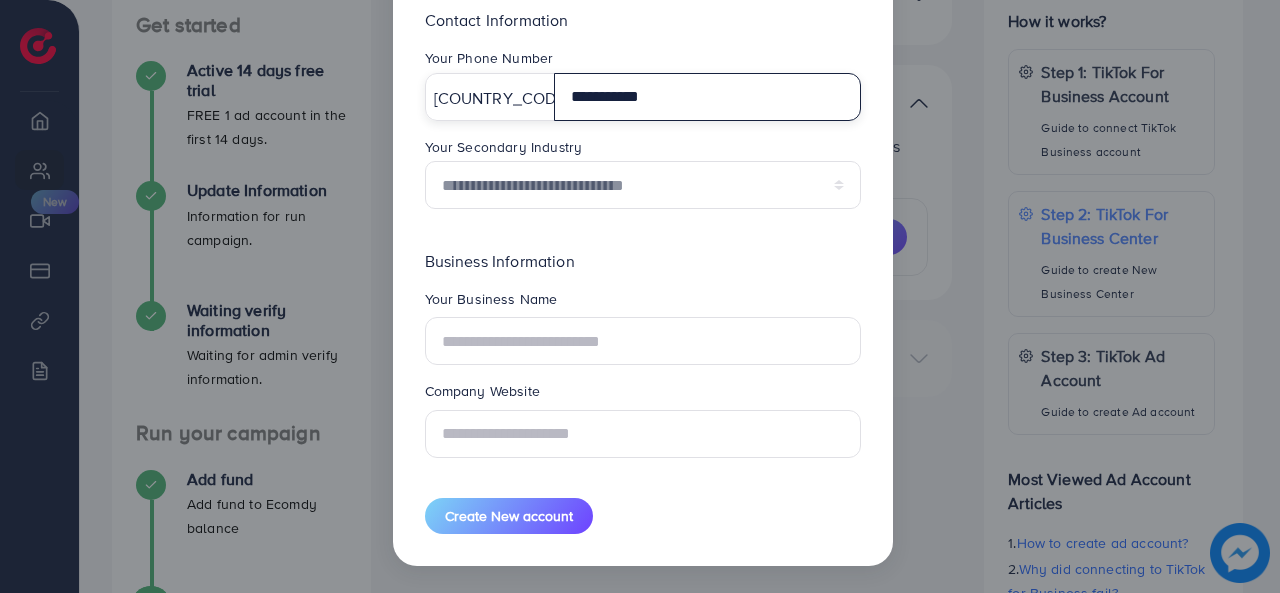 type on "**********" 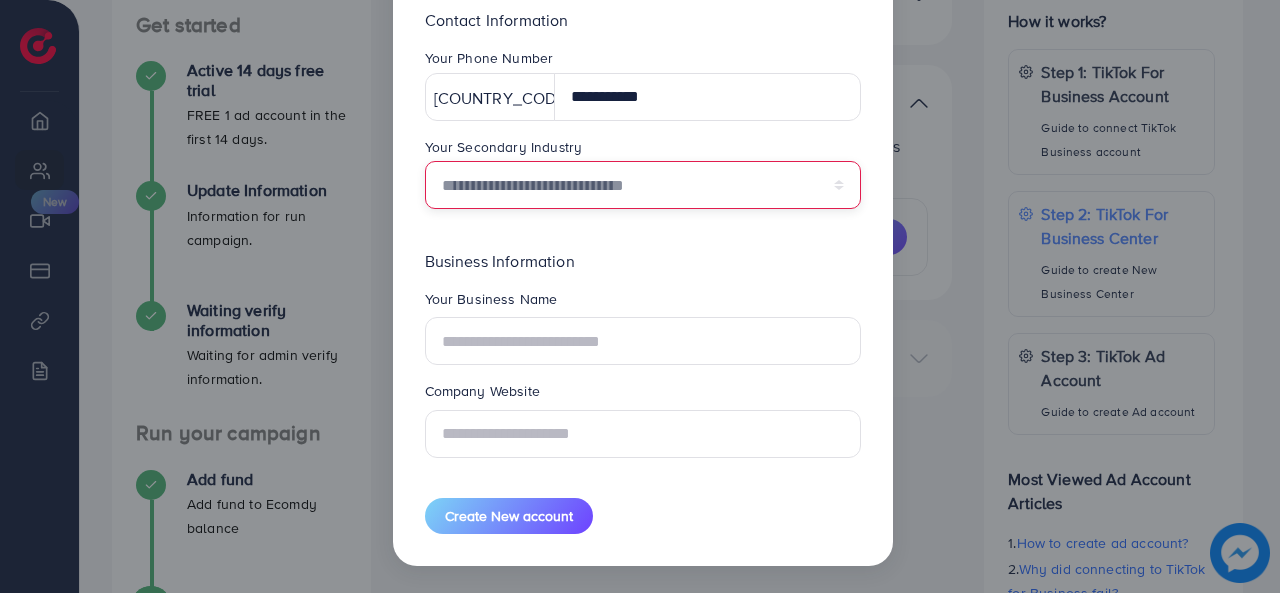 click on "**********" at bounding box center [643, 185] 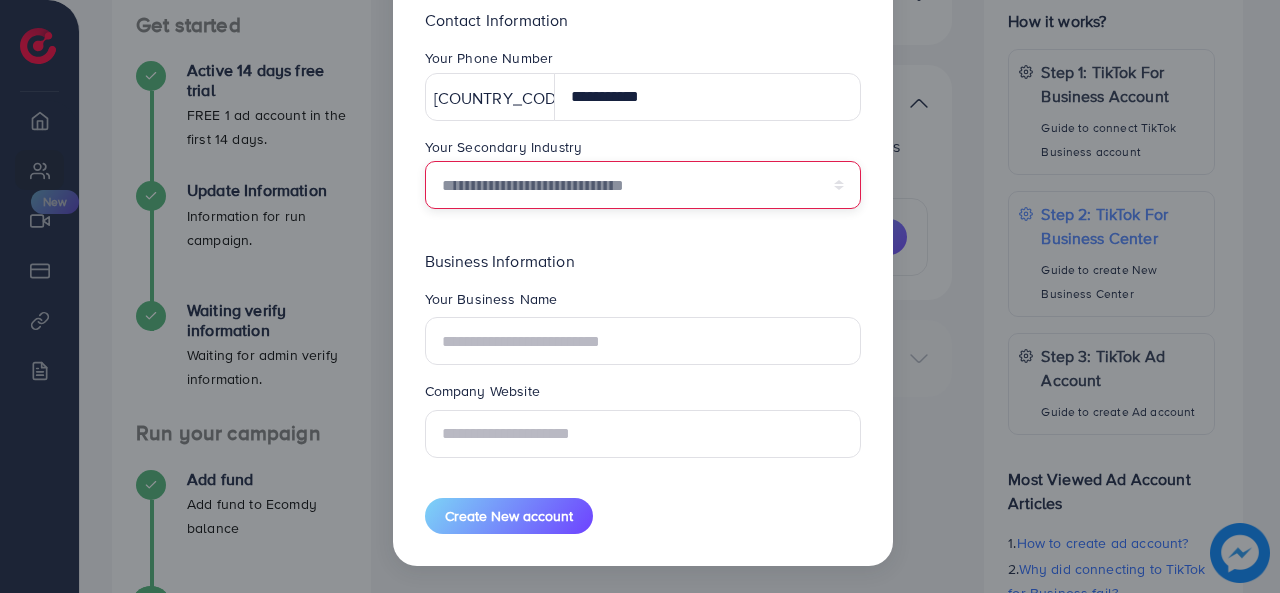 select on "******" 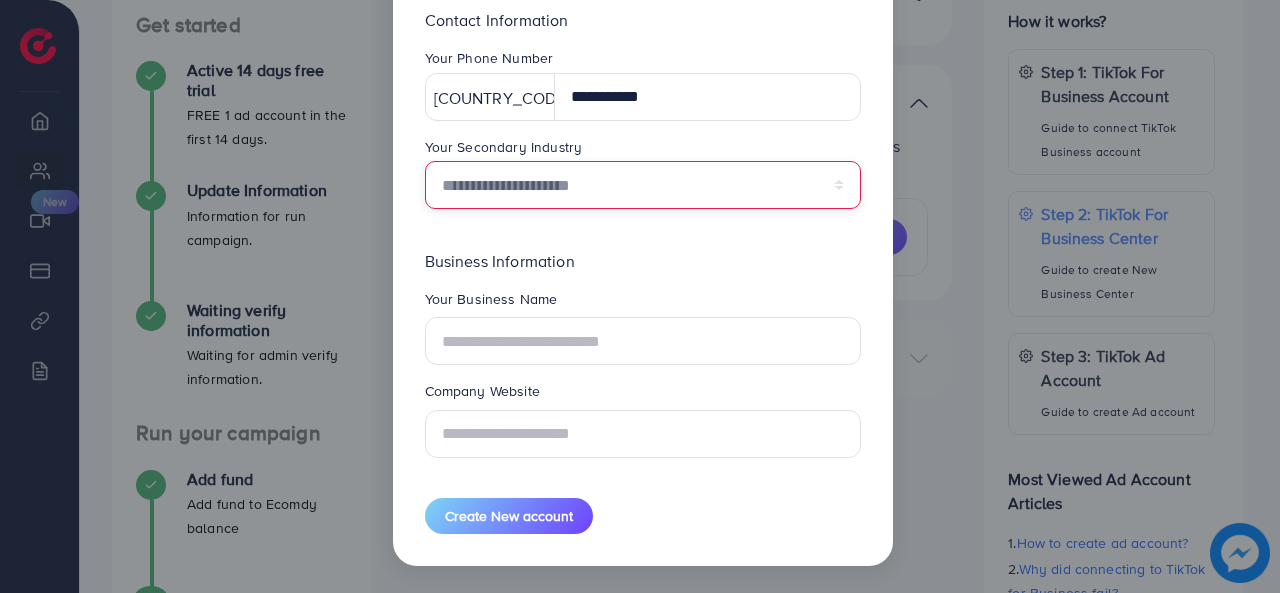 click on "**********" at bounding box center [643, 185] 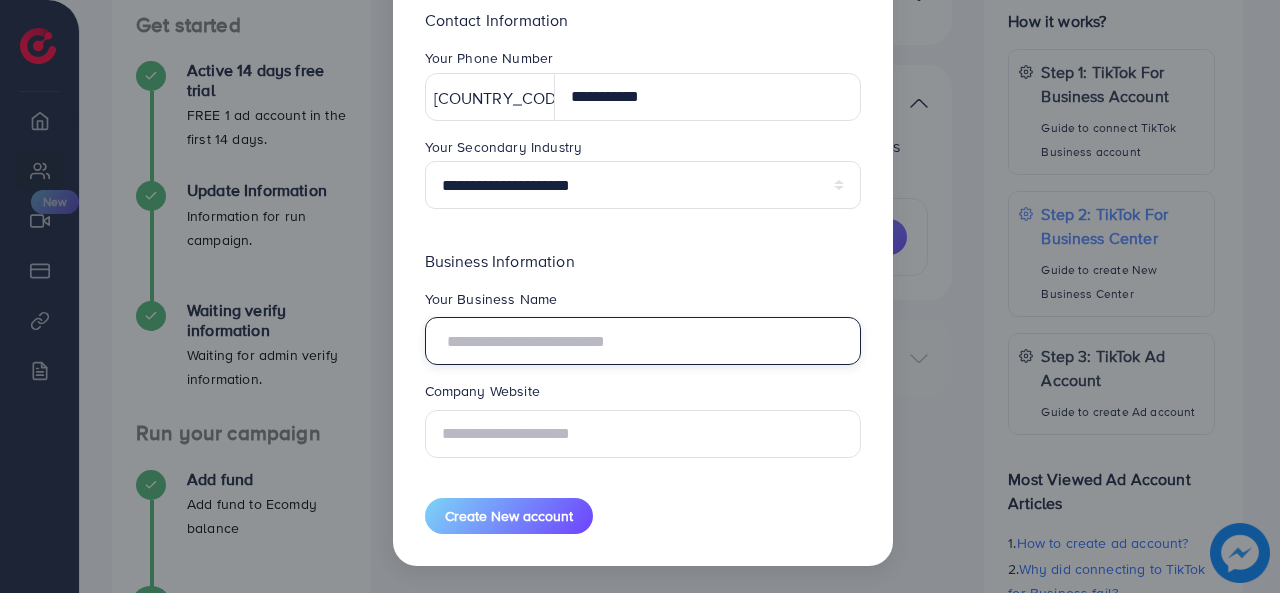 click at bounding box center (643, 341) 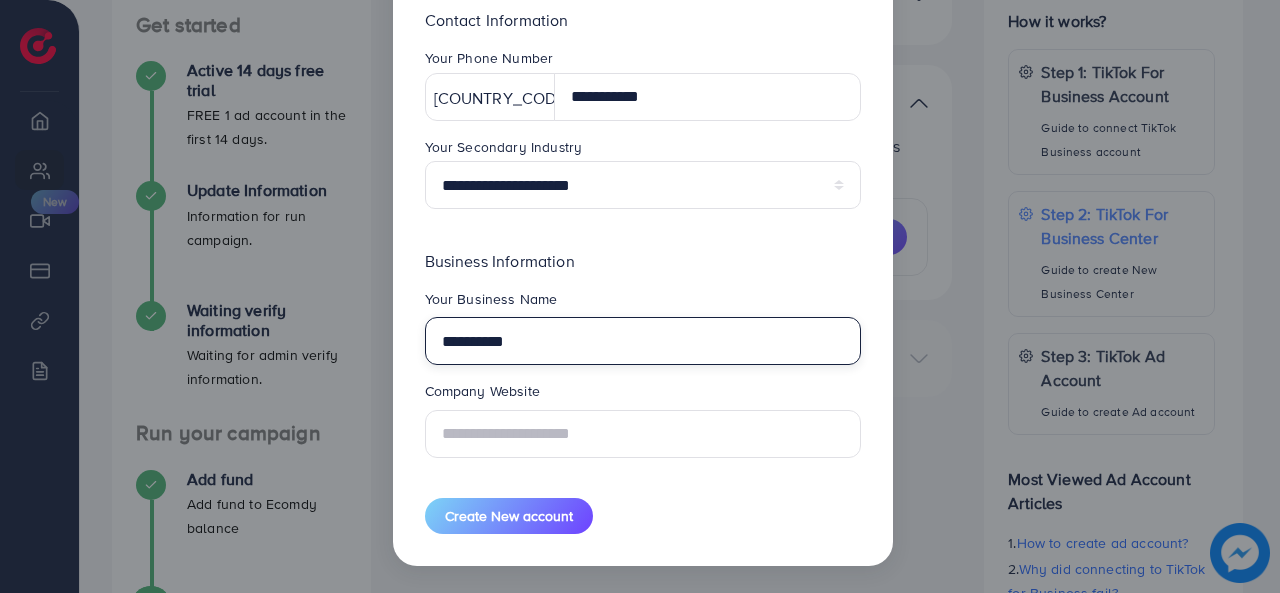 type on "**********" 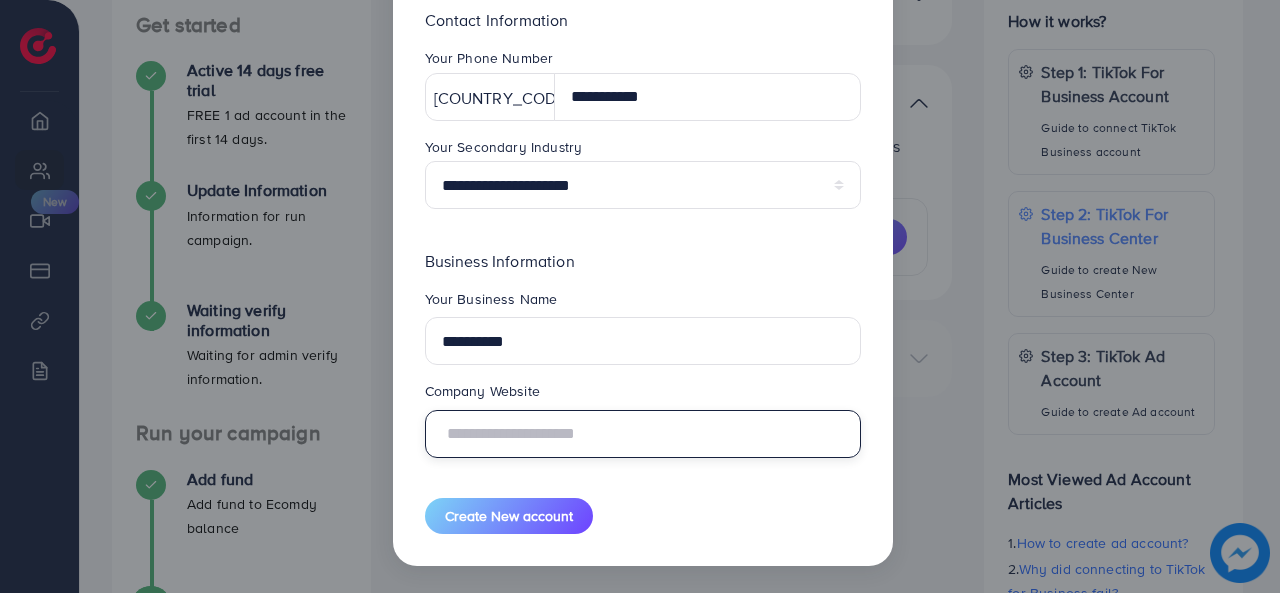 click at bounding box center (643, 434) 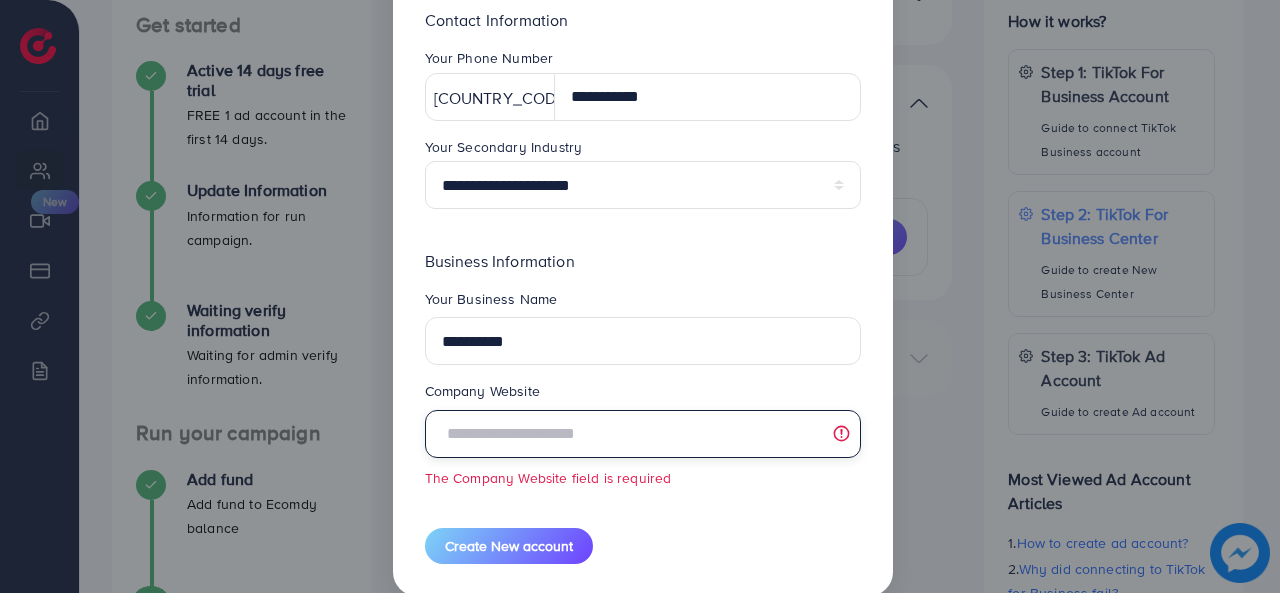 click at bounding box center (643, 434) 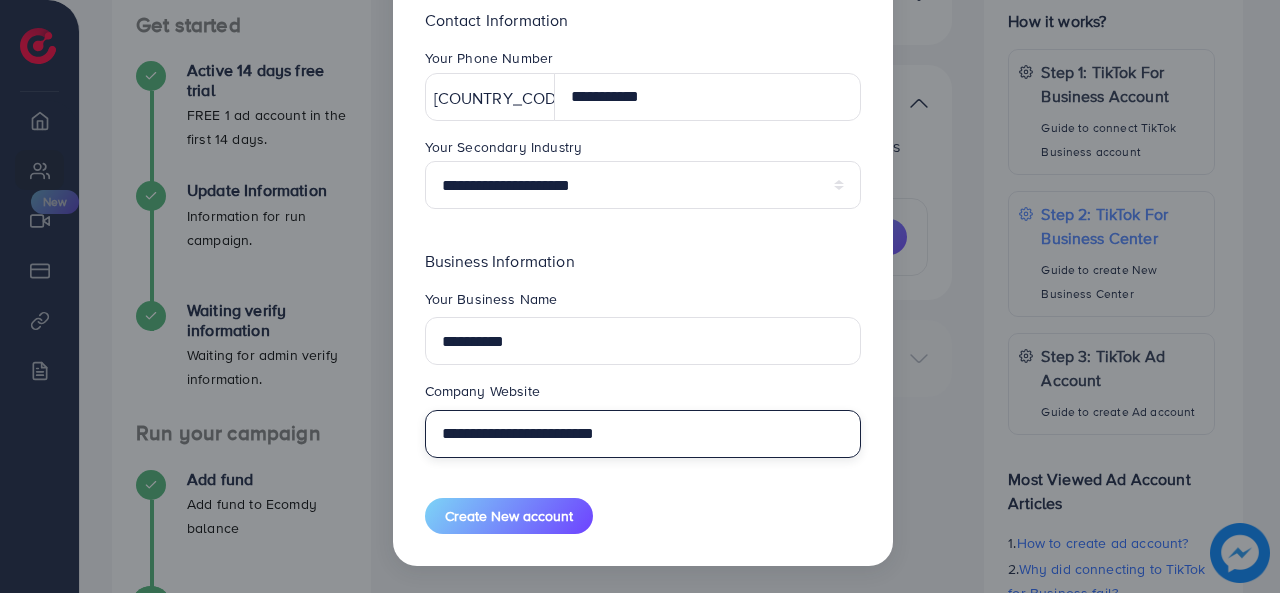 type on "**********" 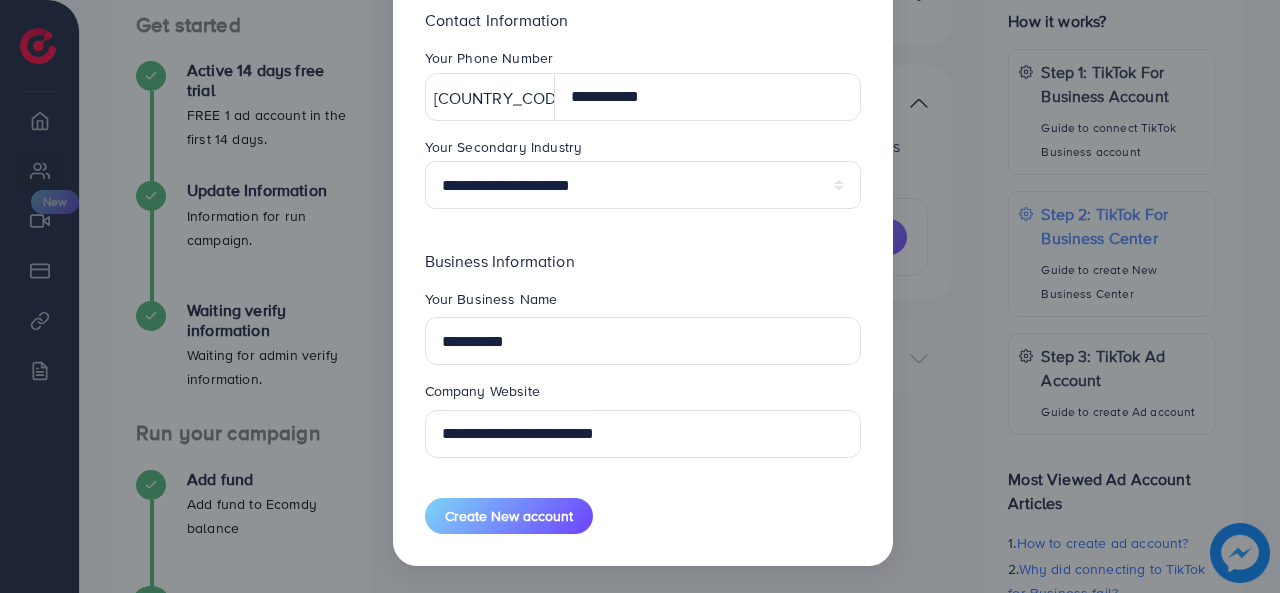 click on "**********" at bounding box center (643, 335) 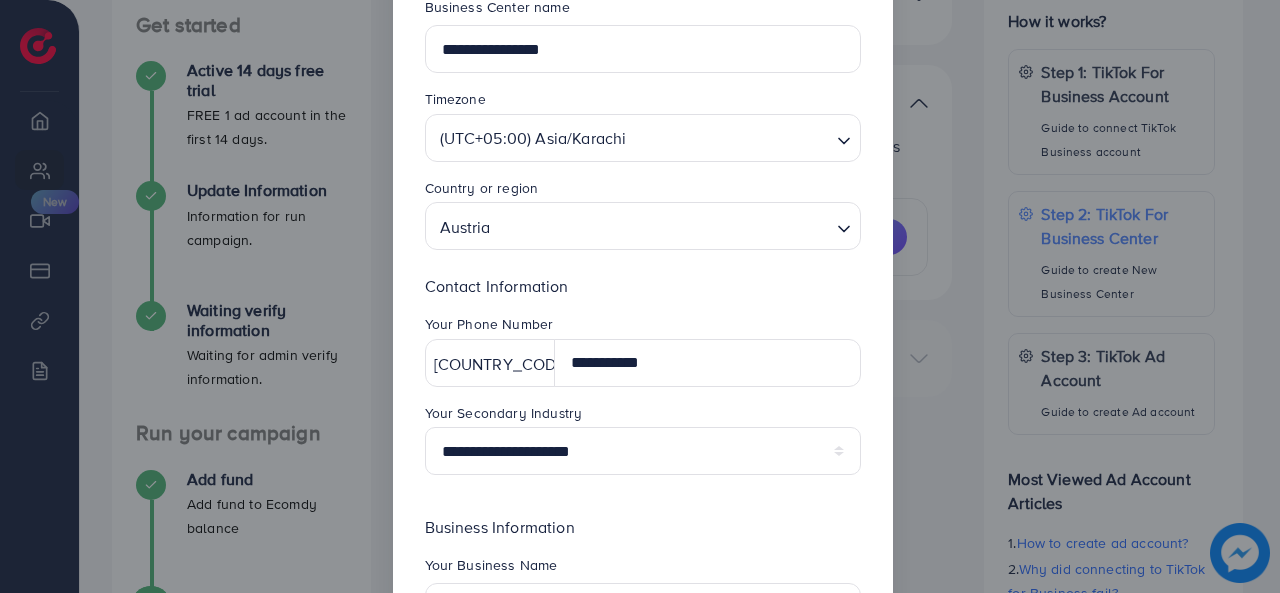 scroll, scrollTop: 0, scrollLeft: 0, axis: both 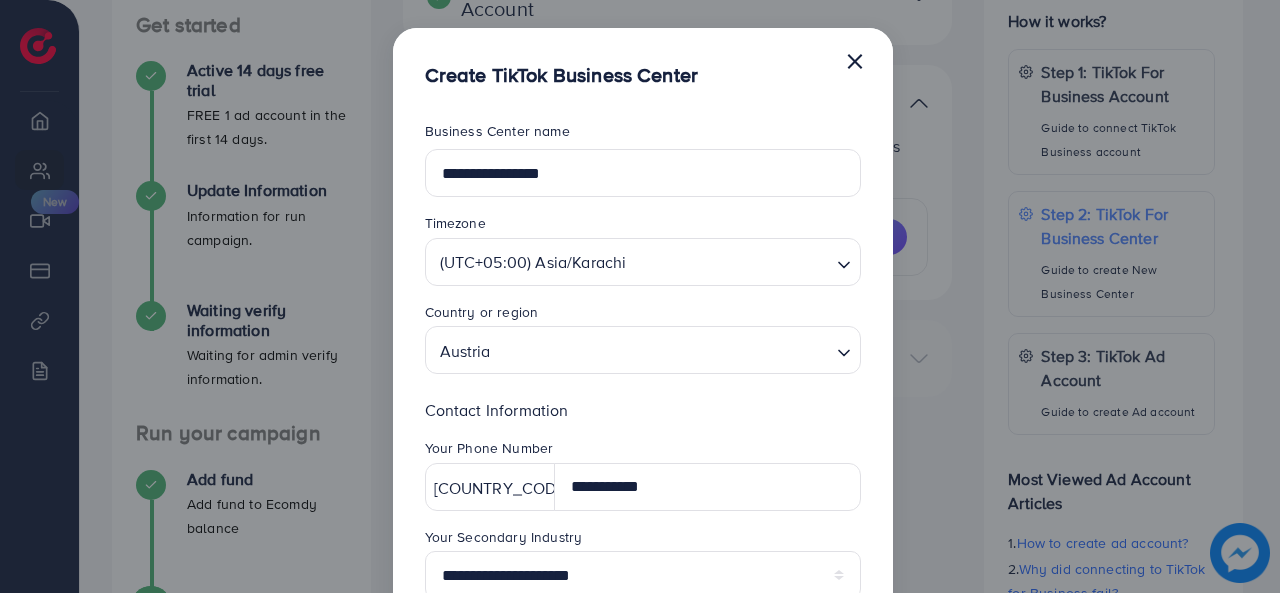 click on "×" at bounding box center [855, 60] 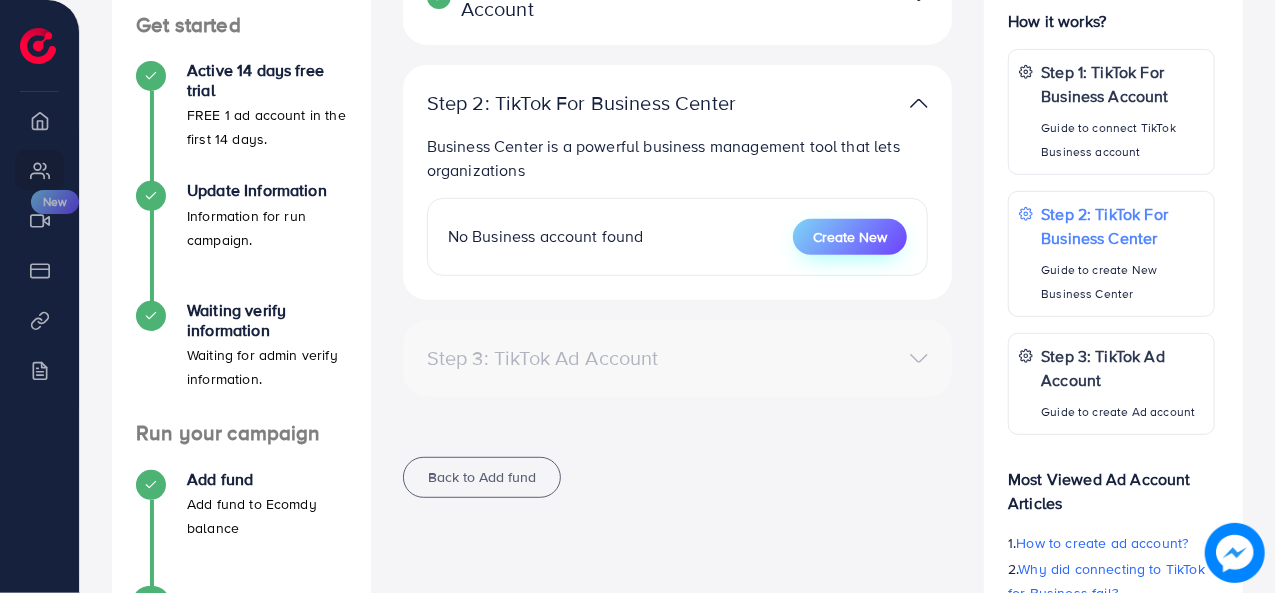 click on "Create New" at bounding box center (850, 237) 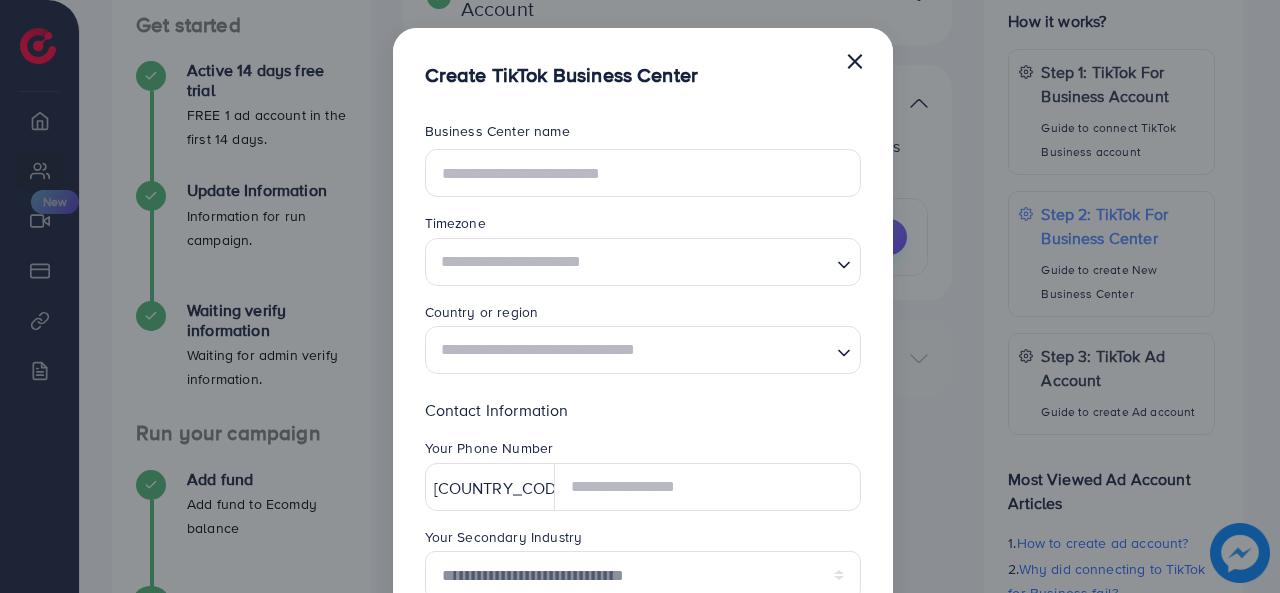 scroll, scrollTop: 0, scrollLeft: 0, axis: both 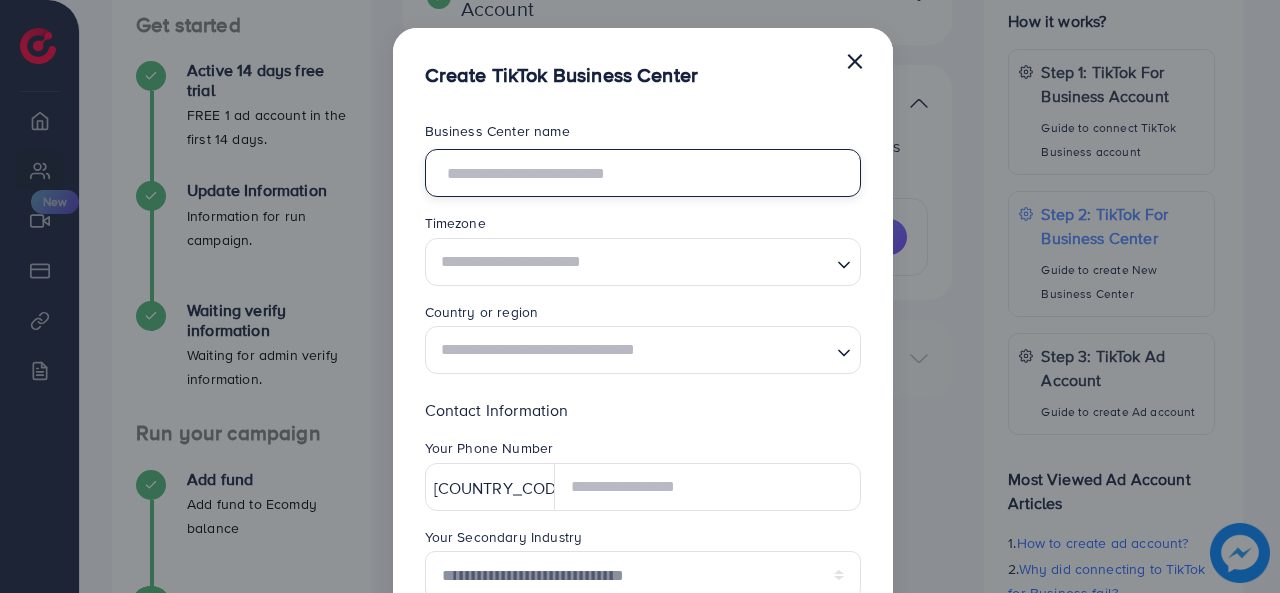click at bounding box center (643, 173) 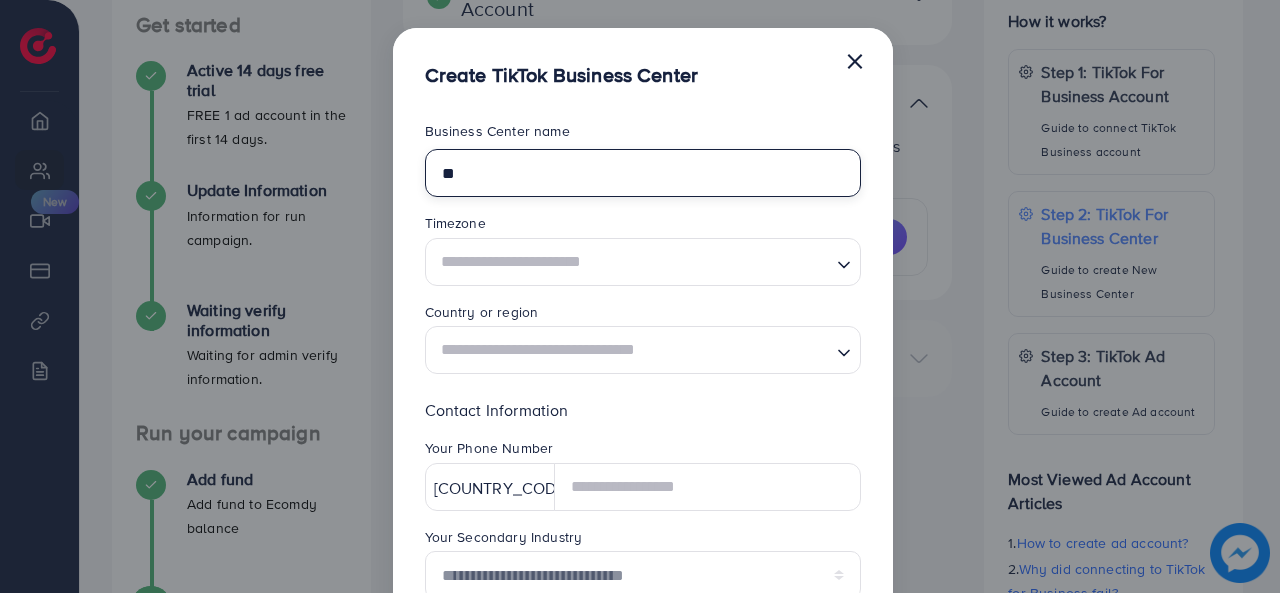 type on "*" 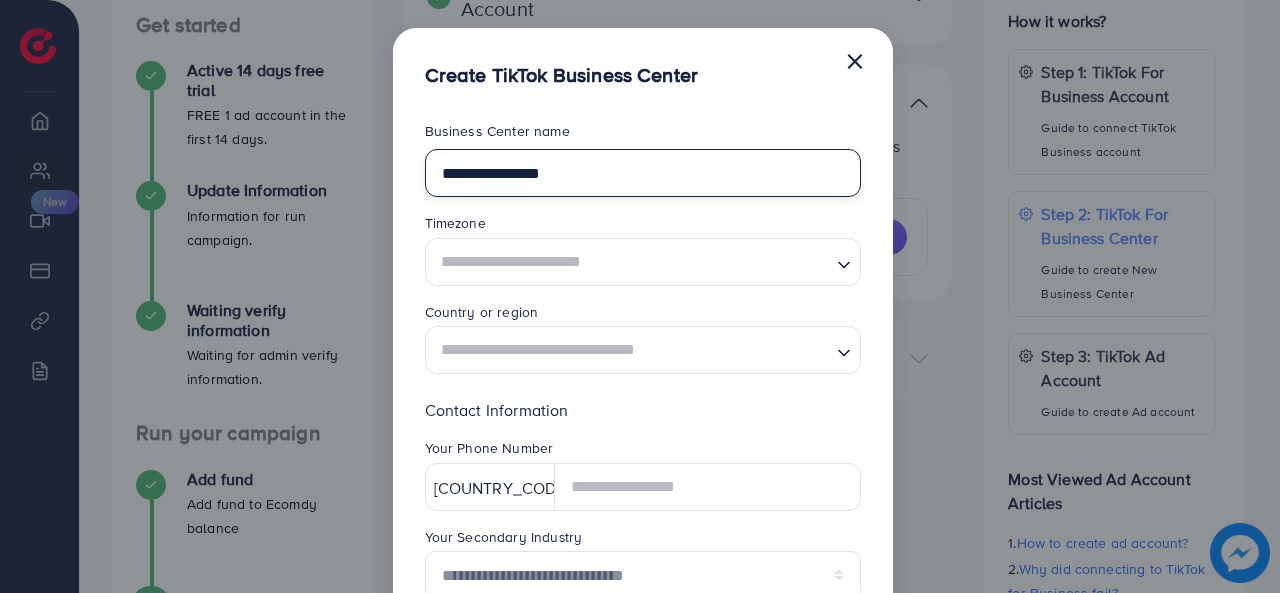 type on "**********" 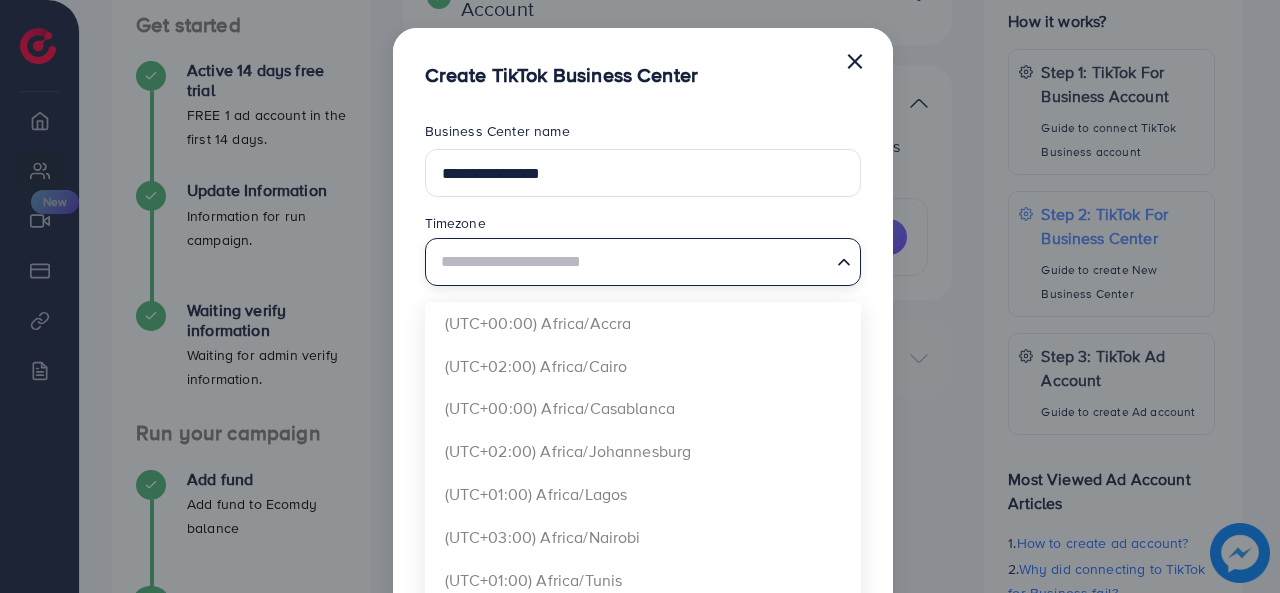 click at bounding box center [631, 261] 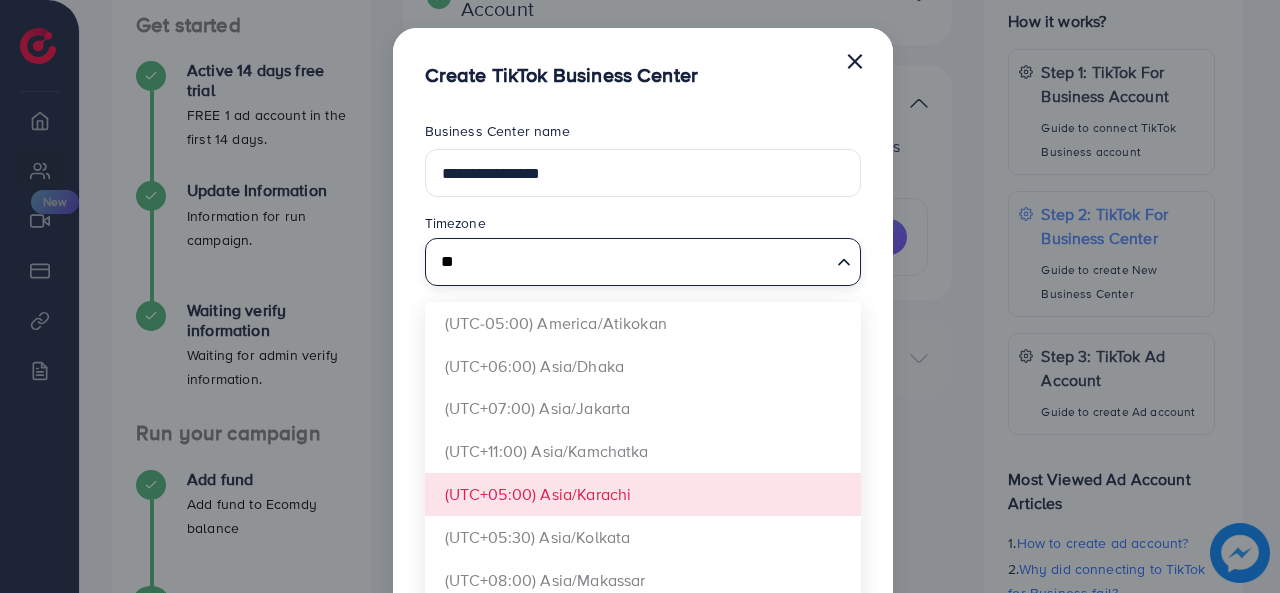 type on "**" 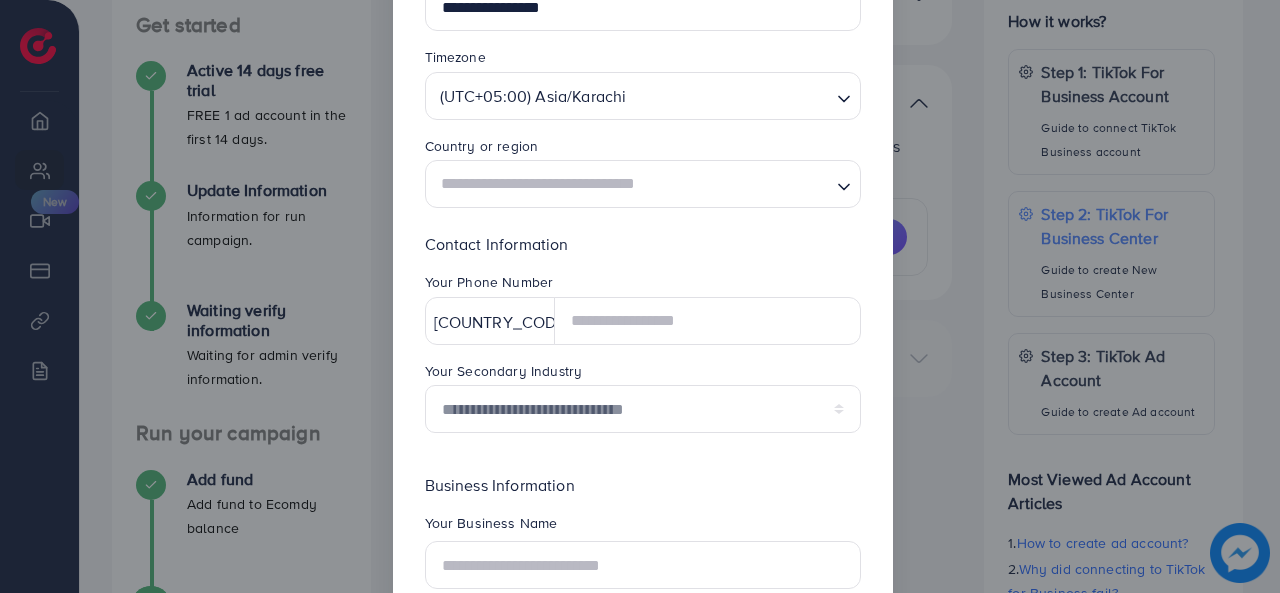 scroll, scrollTop: 166, scrollLeft: 0, axis: vertical 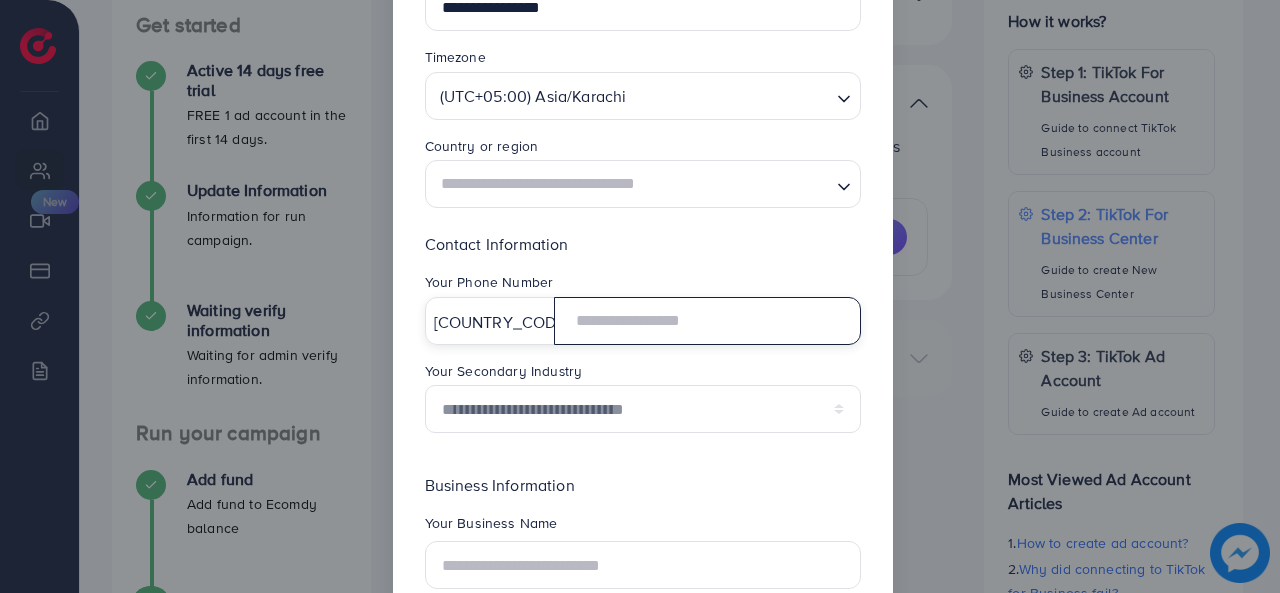 click at bounding box center (707, 321) 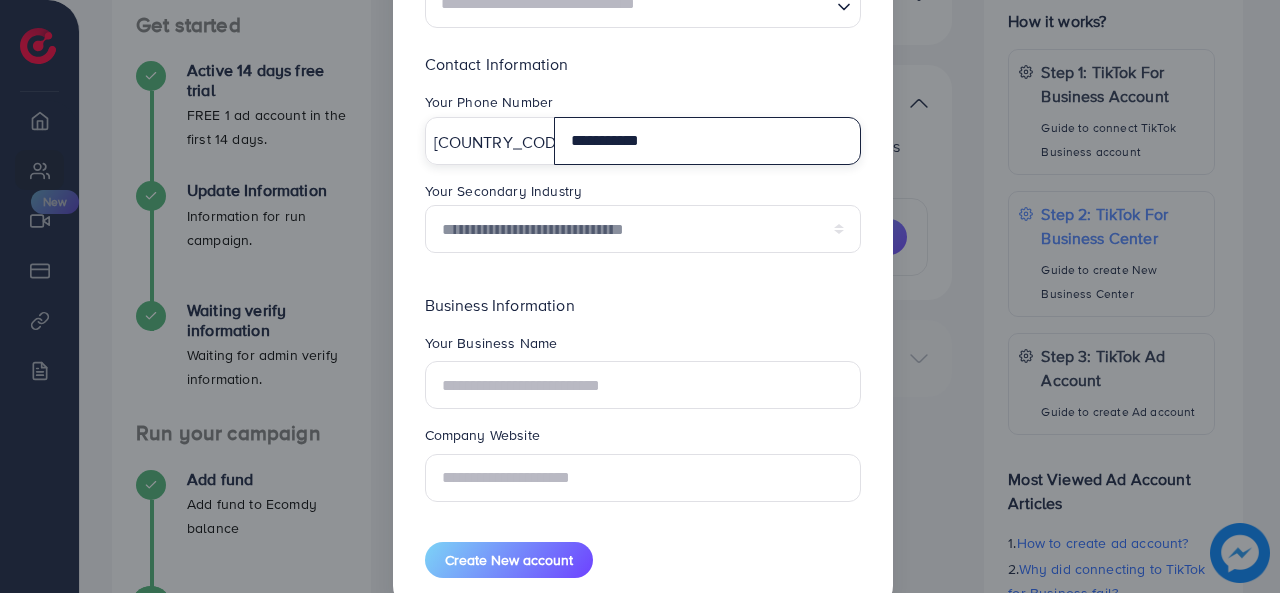 scroll, scrollTop: 361, scrollLeft: 0, axis: vertical 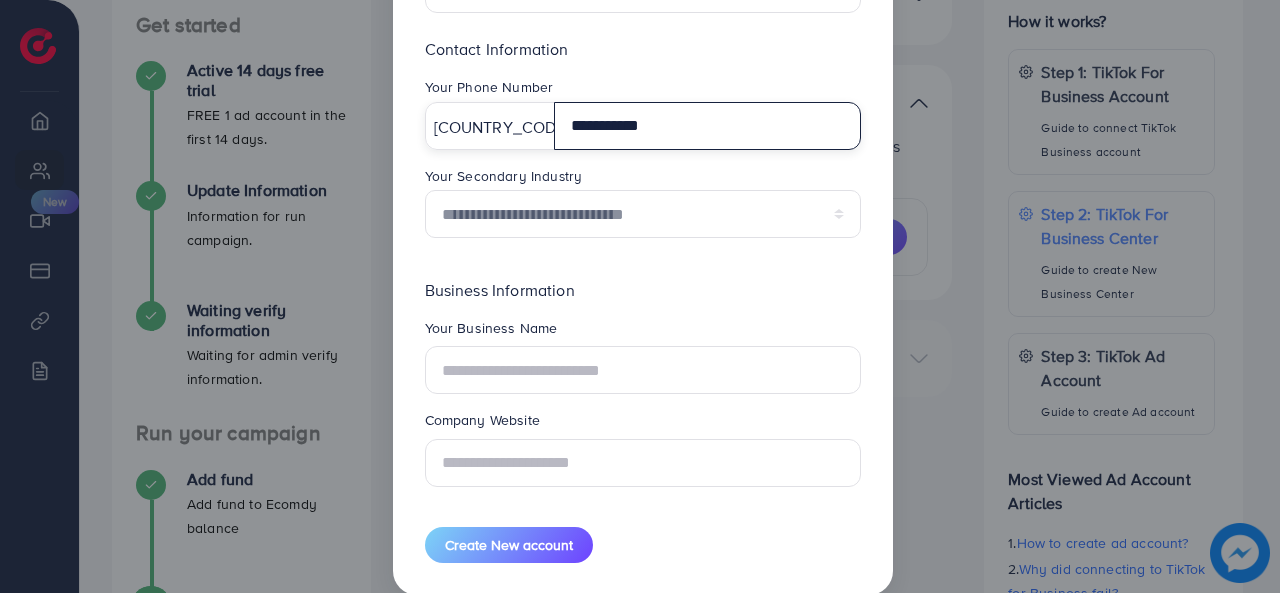 type on "**********" 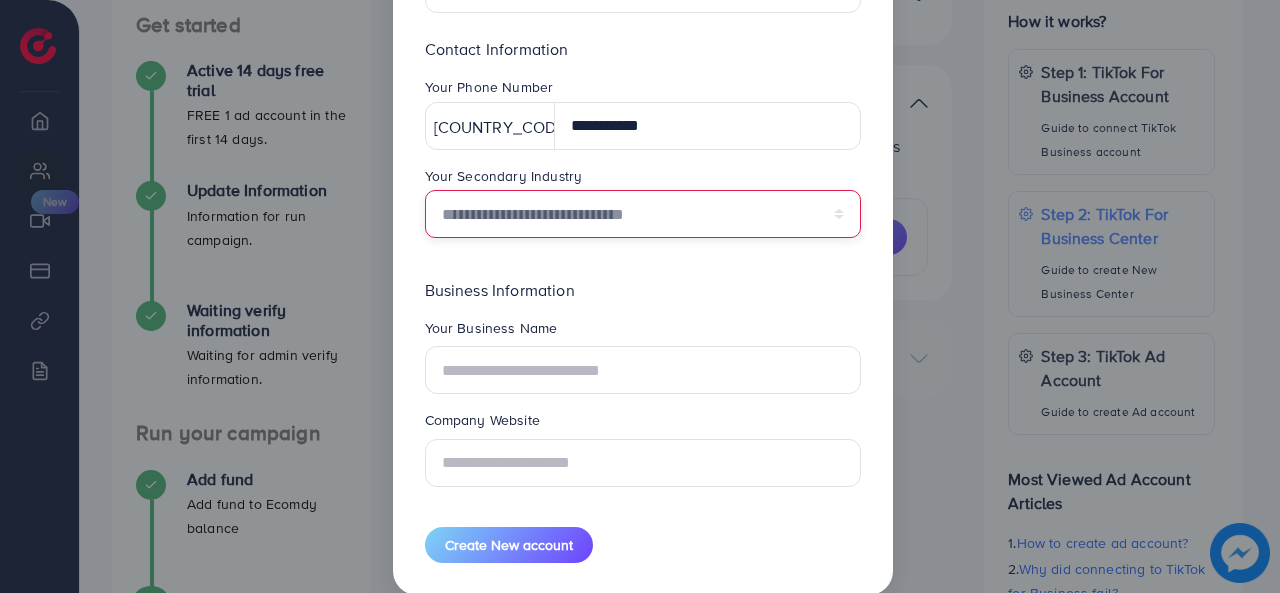 click on "**********" at bounding box center (643, 214) 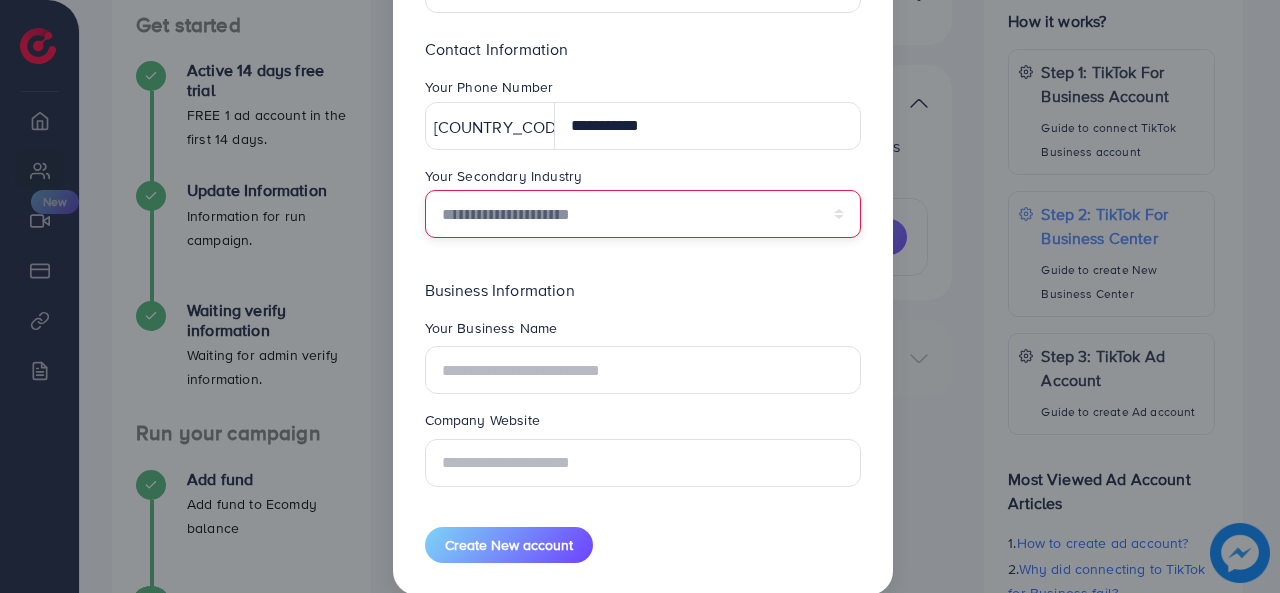 click on "**********" at bounding box center (643, 214) 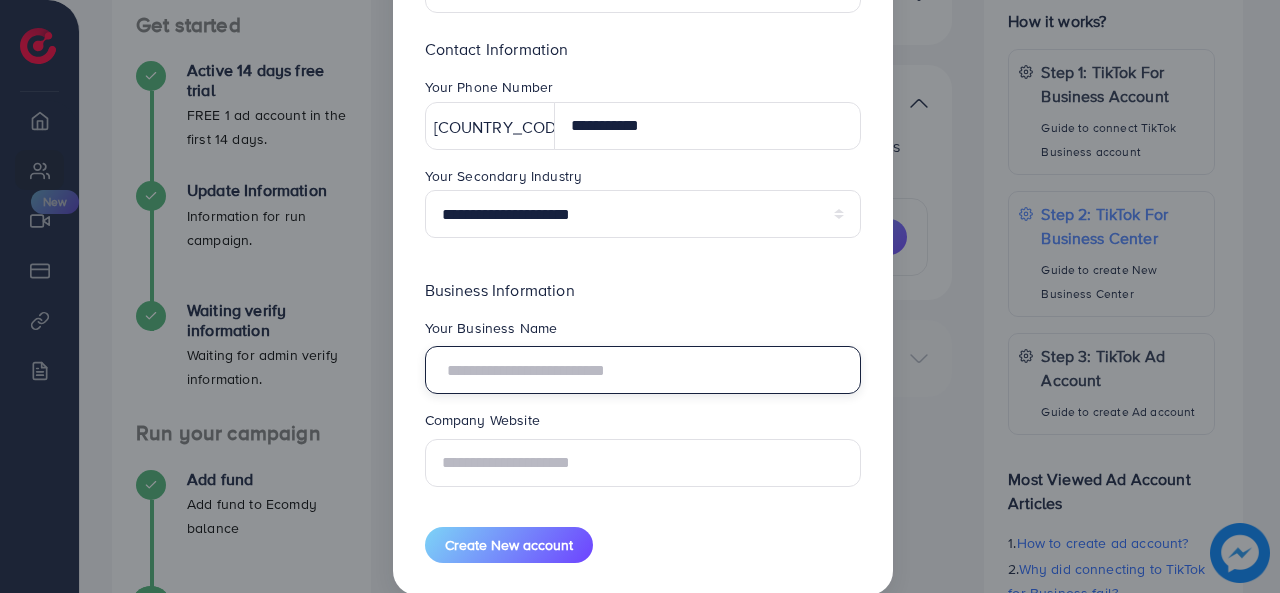 click at bounding box center [643, 370] 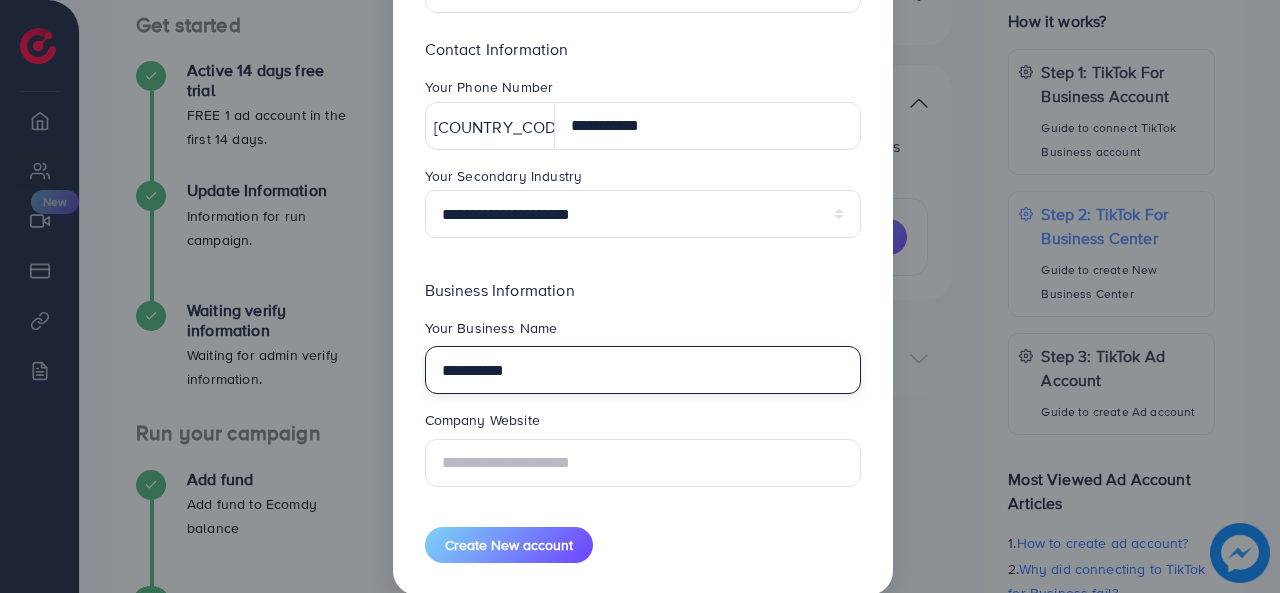 type on "**********" 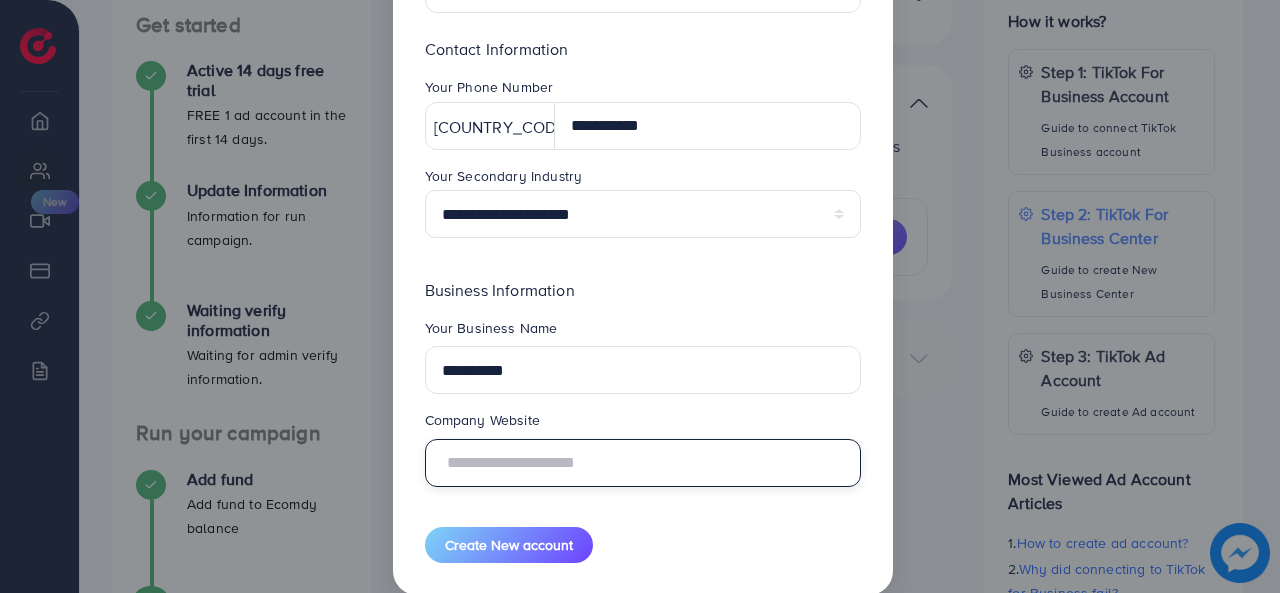 click at bounding box center [643, 463] 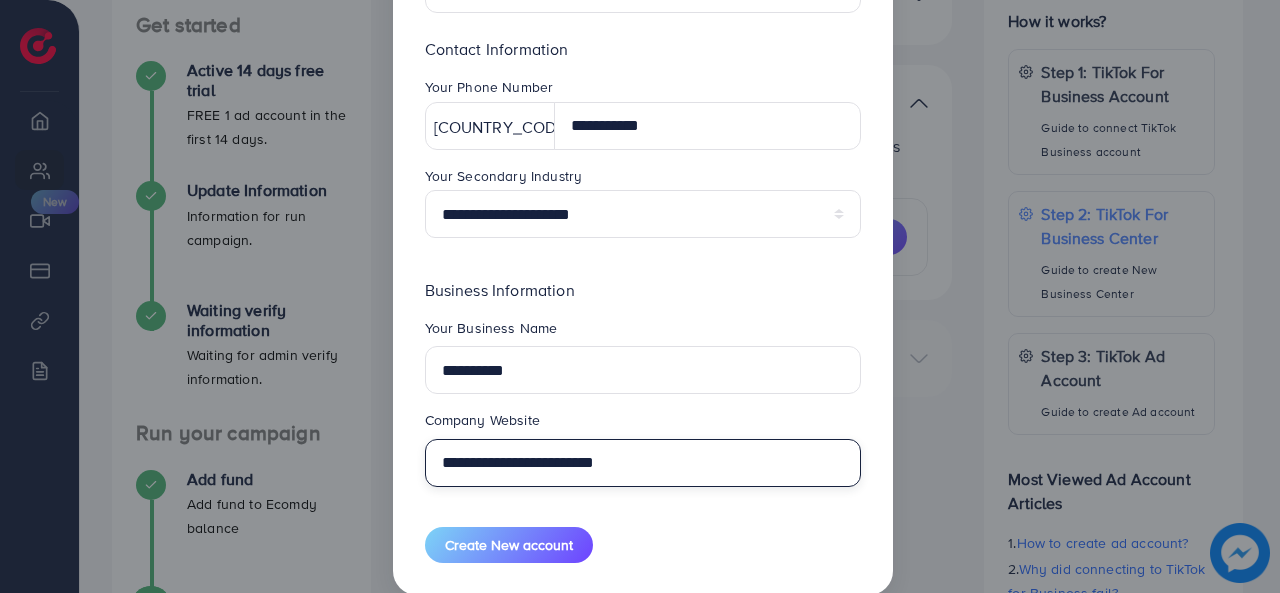 scroll, scrollTop: 390, scrollLeft: 0, axis: vertical 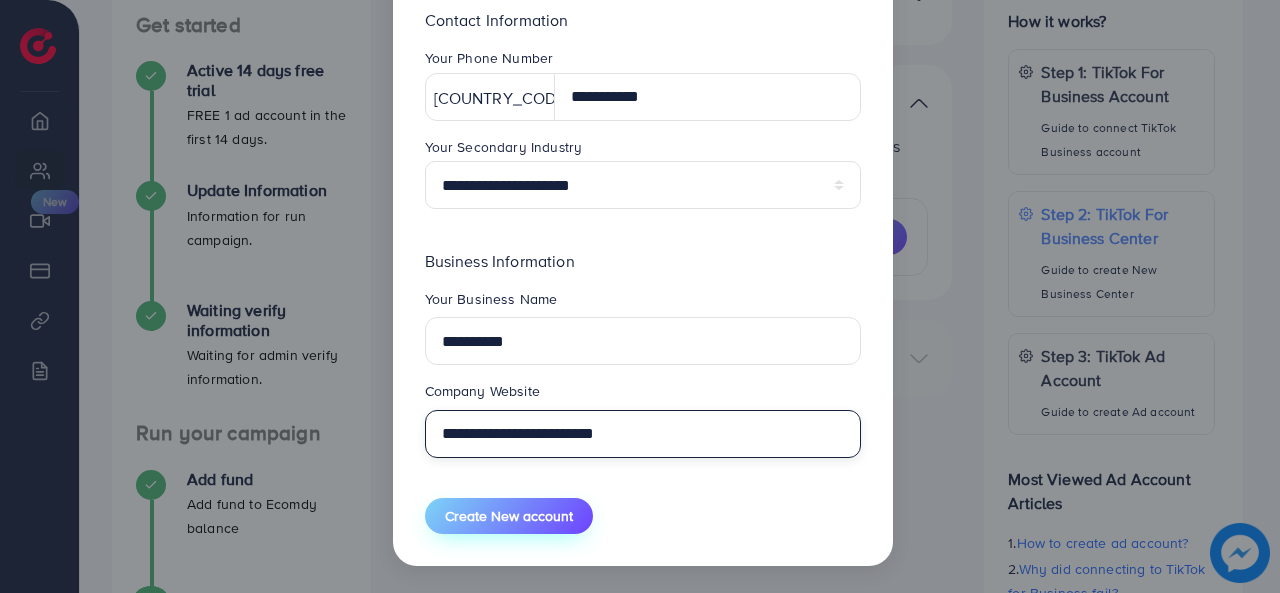 type on "**********" 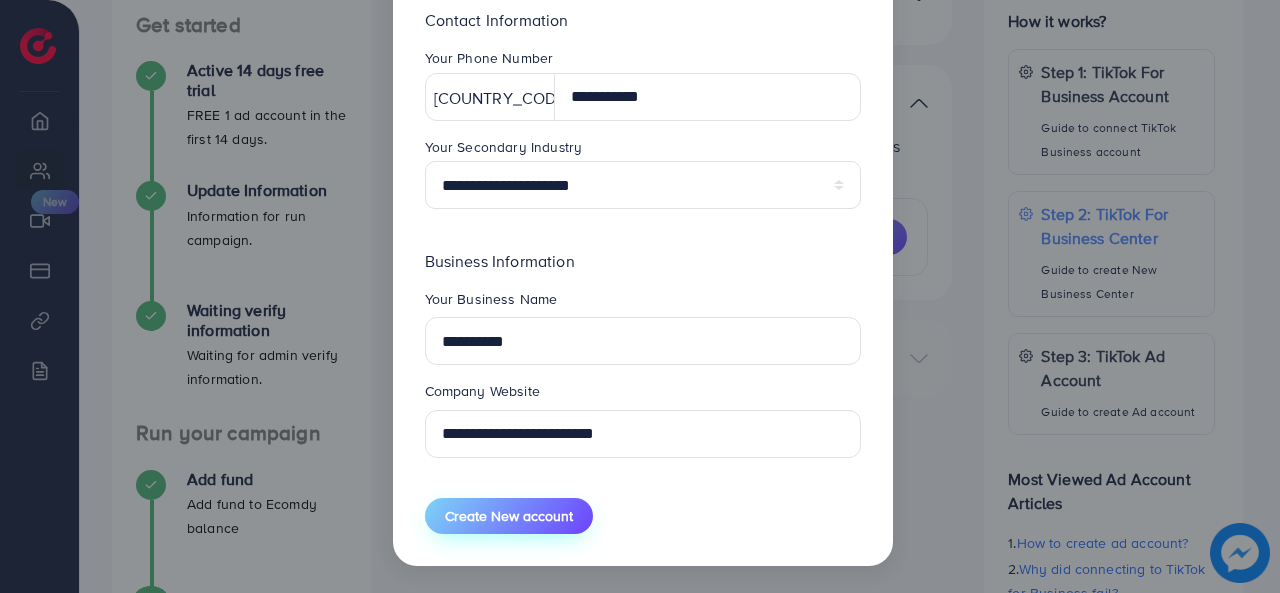 click on "Create New account" at bounding box center [509, 516] 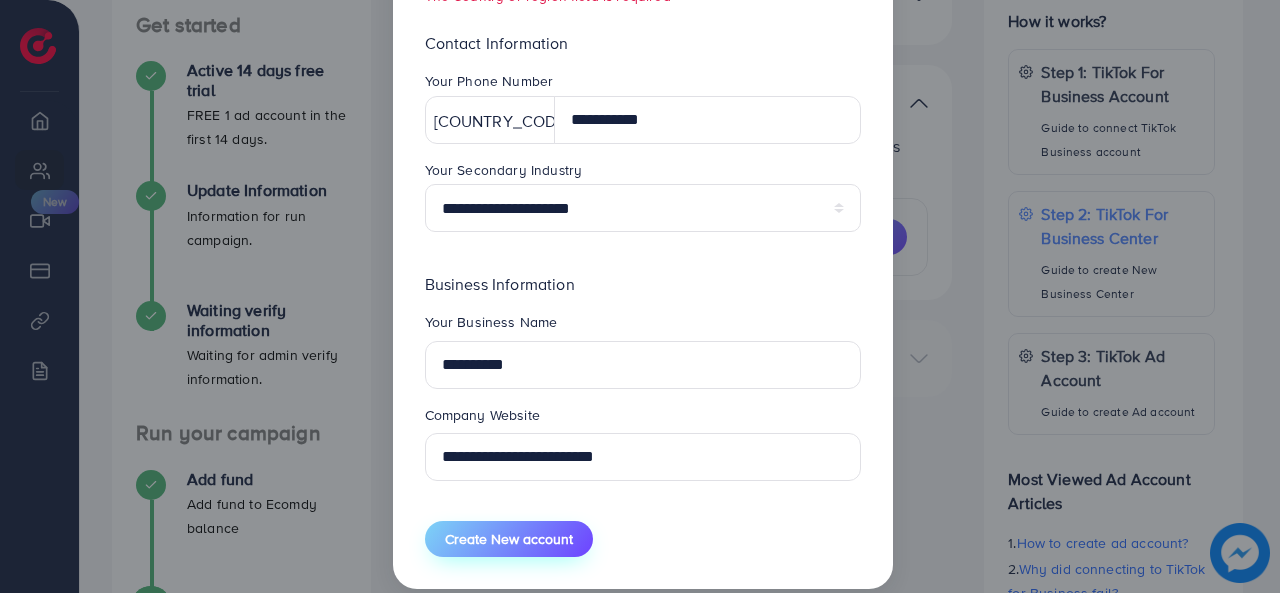 scroll, scrollTop: 413, scrollLeft: 0, axis: vertical 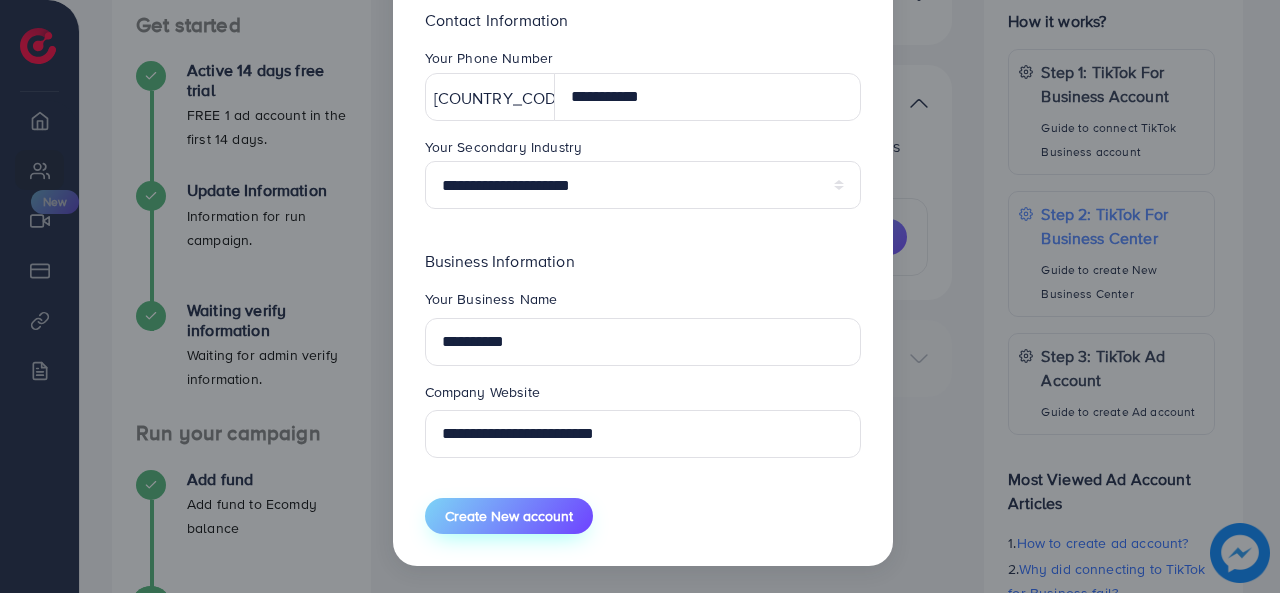 click on "Create New account" at bounding box center [509, 516] 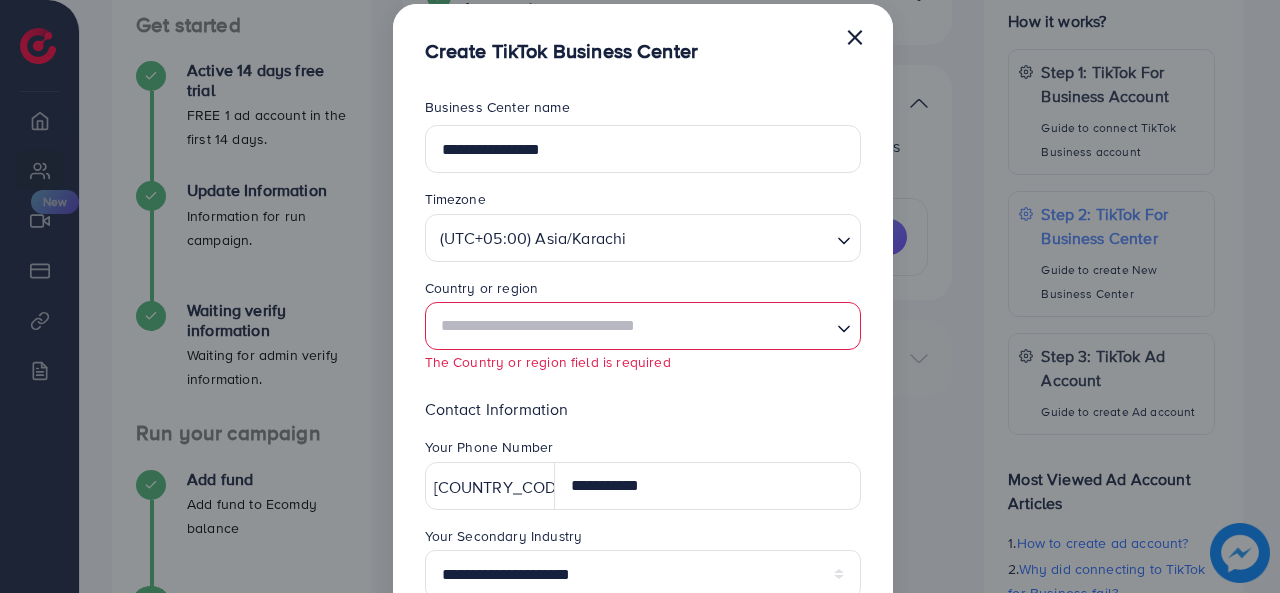 scroll, scrollTop: 19, scrollLeft: 0, axis: vertical 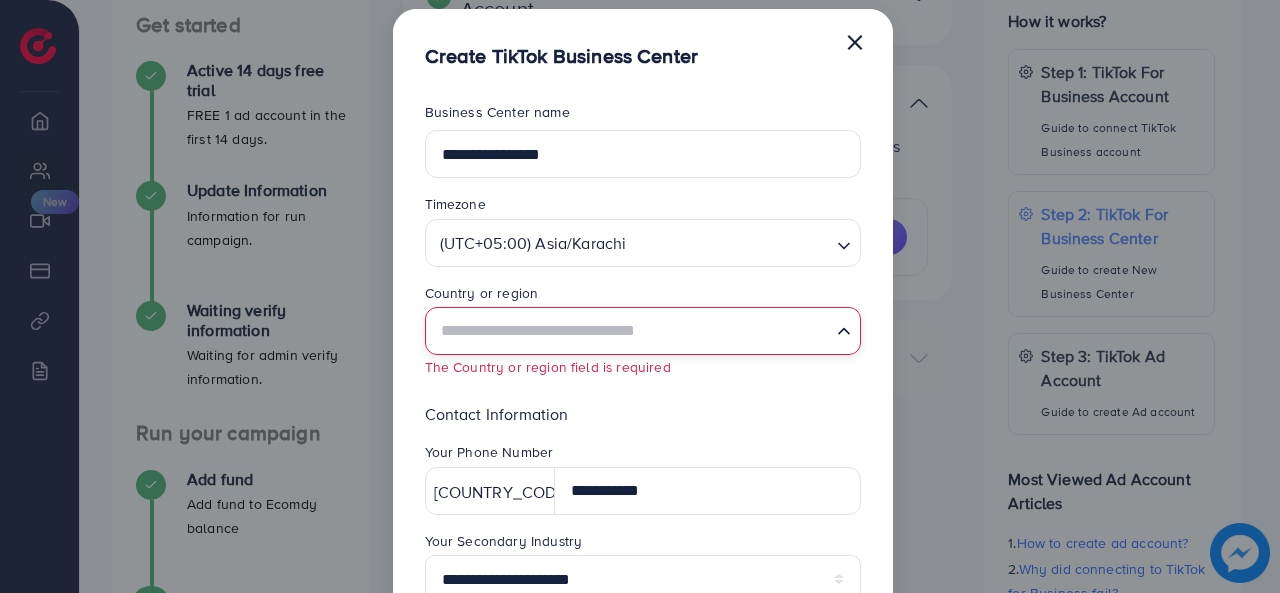 click 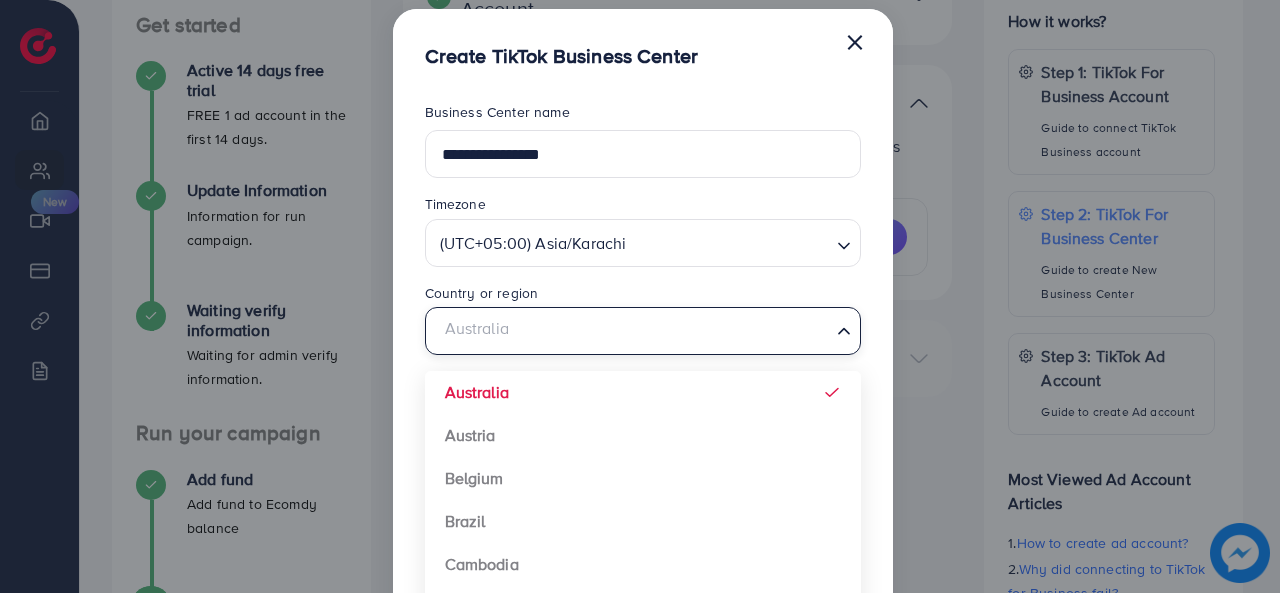 click at bounding box center [631, 331] 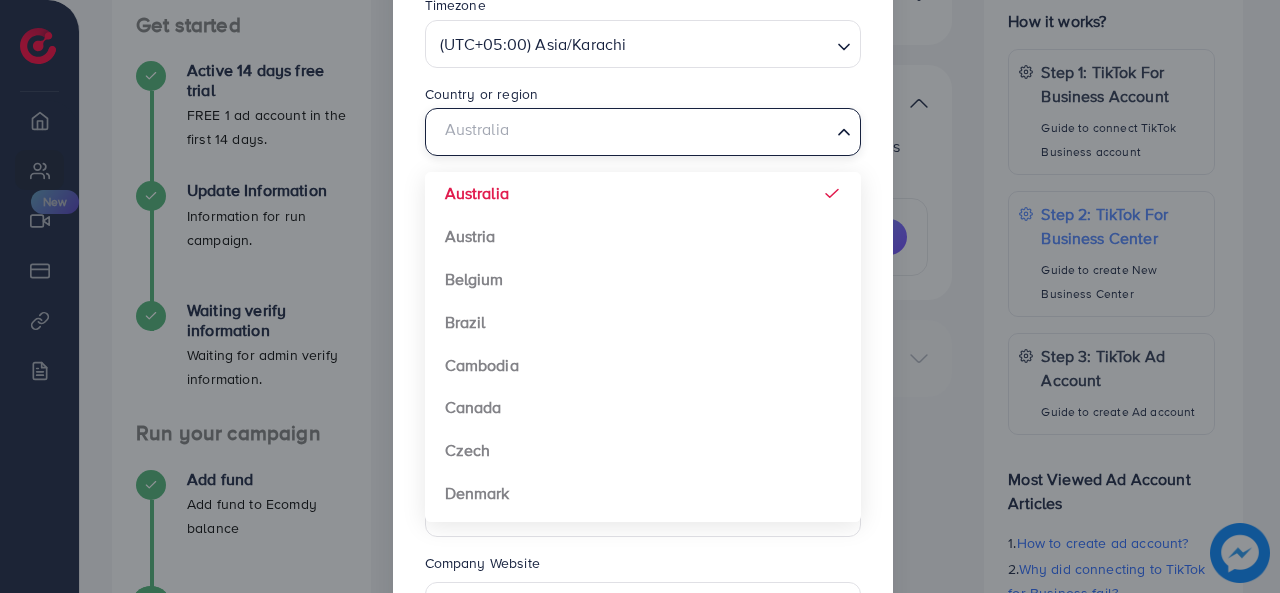 scroll, scrollTop: 226, scrollLeft: 0, axis: vertical 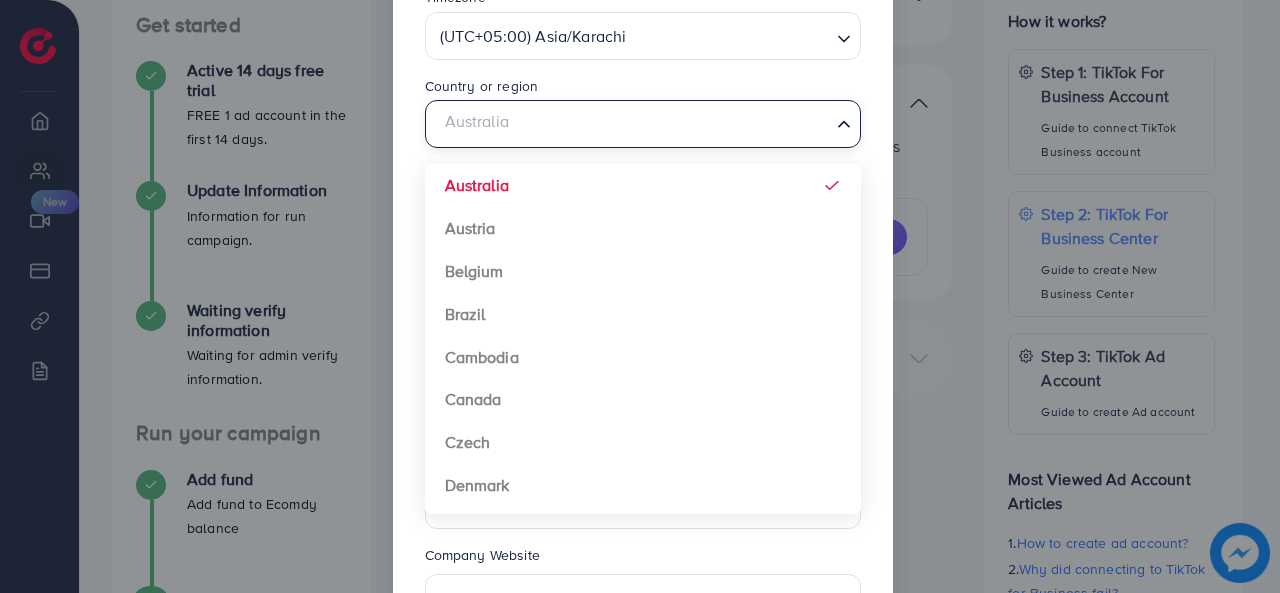 click at bounding box center [631, 124] 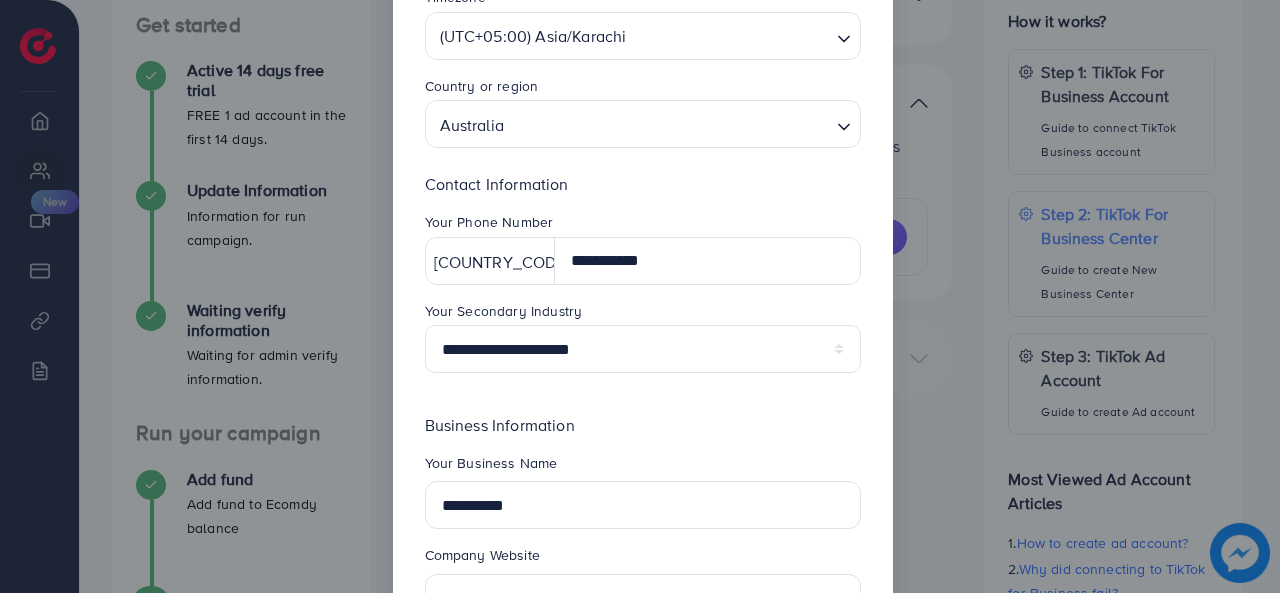 click on "**********" at bounding box center (643, 296) 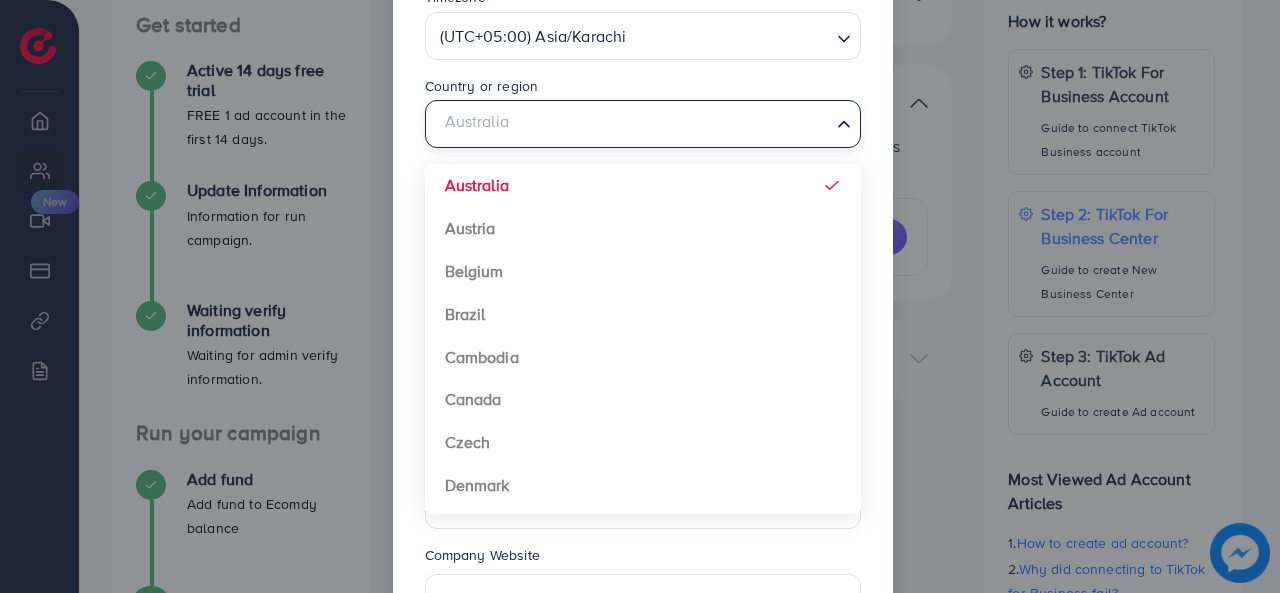 click 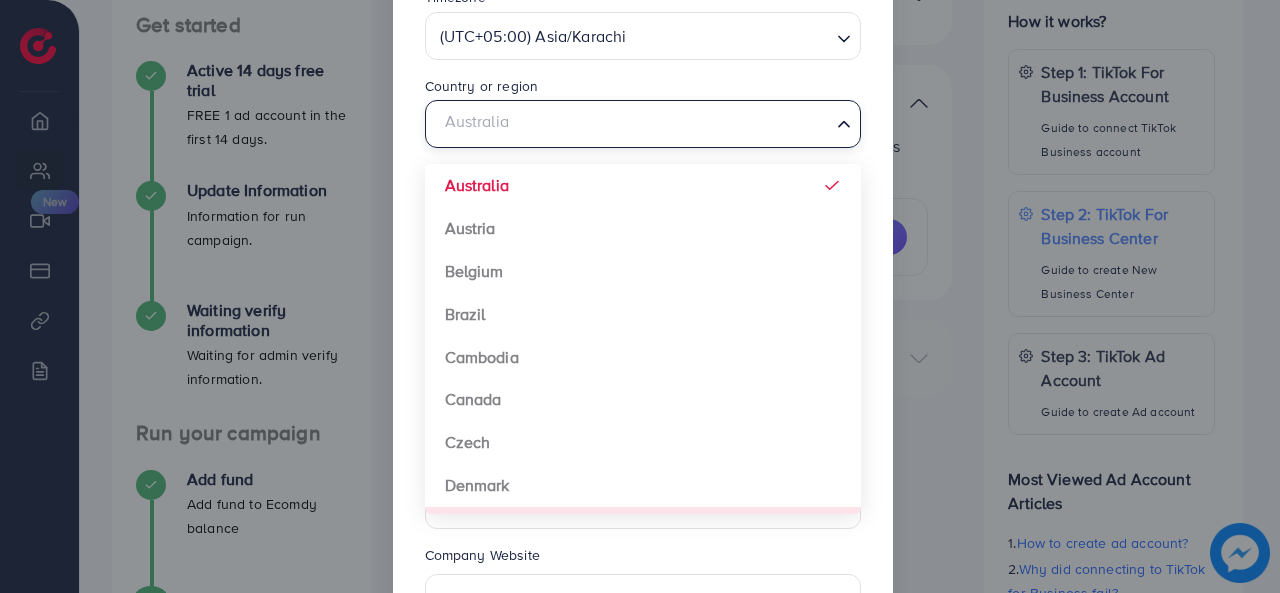 scroll, scrollTop: 36, scrollLeft: 0, axis: vertical 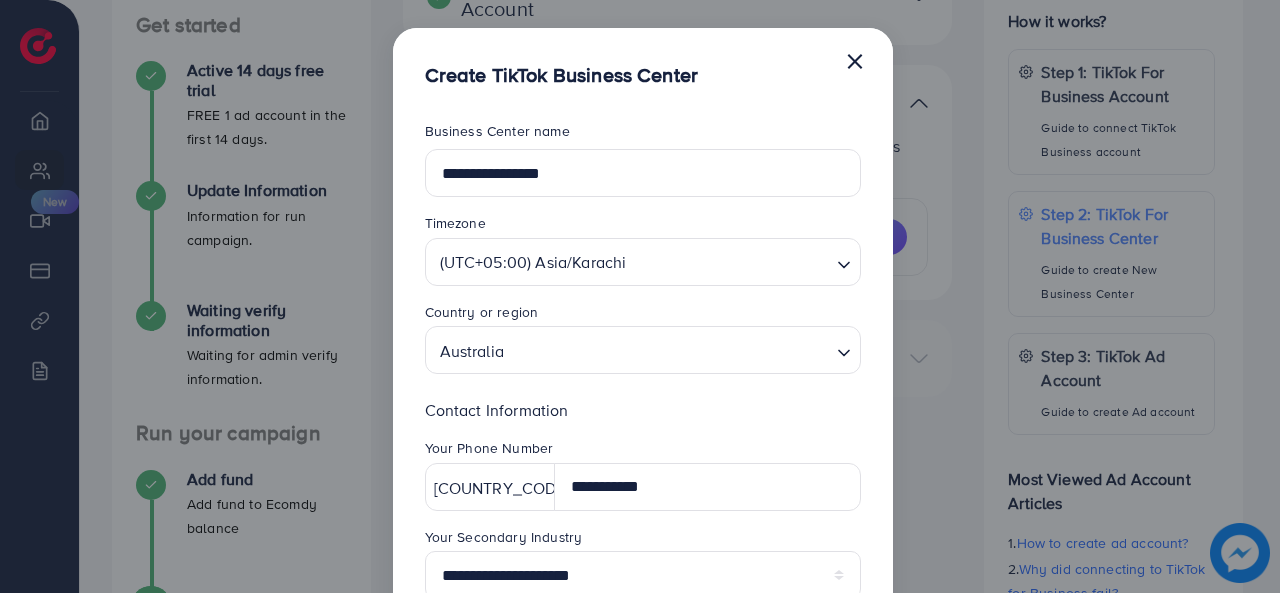 click on "×" at bounding box center [855, 60] 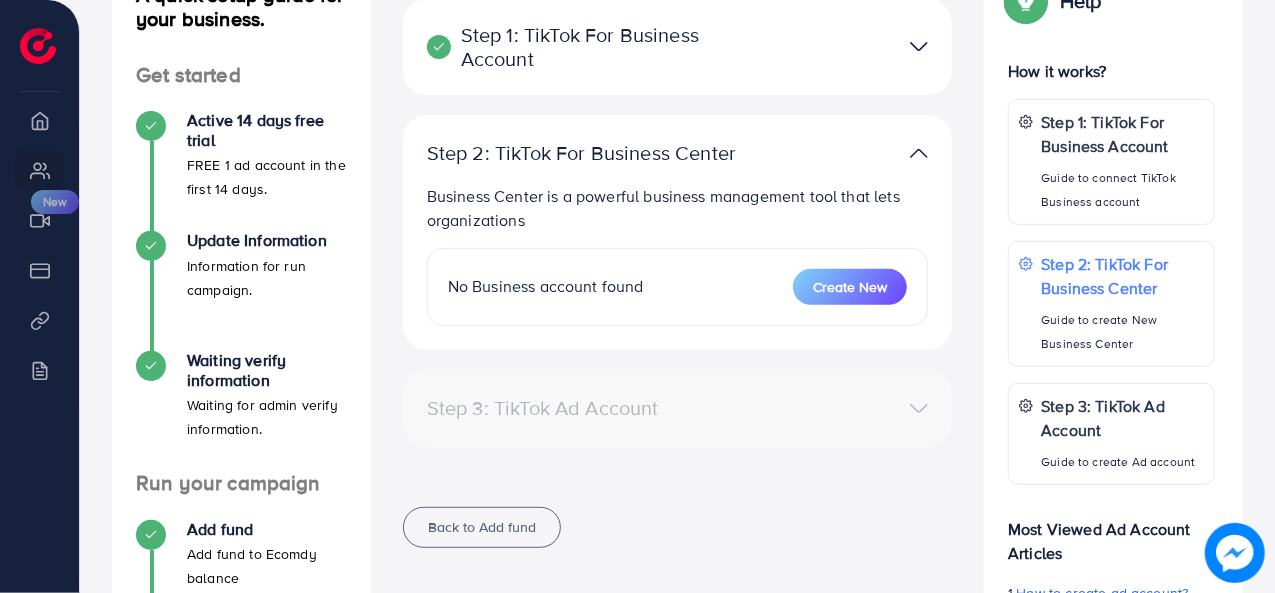 scroll, scrollTop: 278, scrollLeft: 0, axis: vertical 